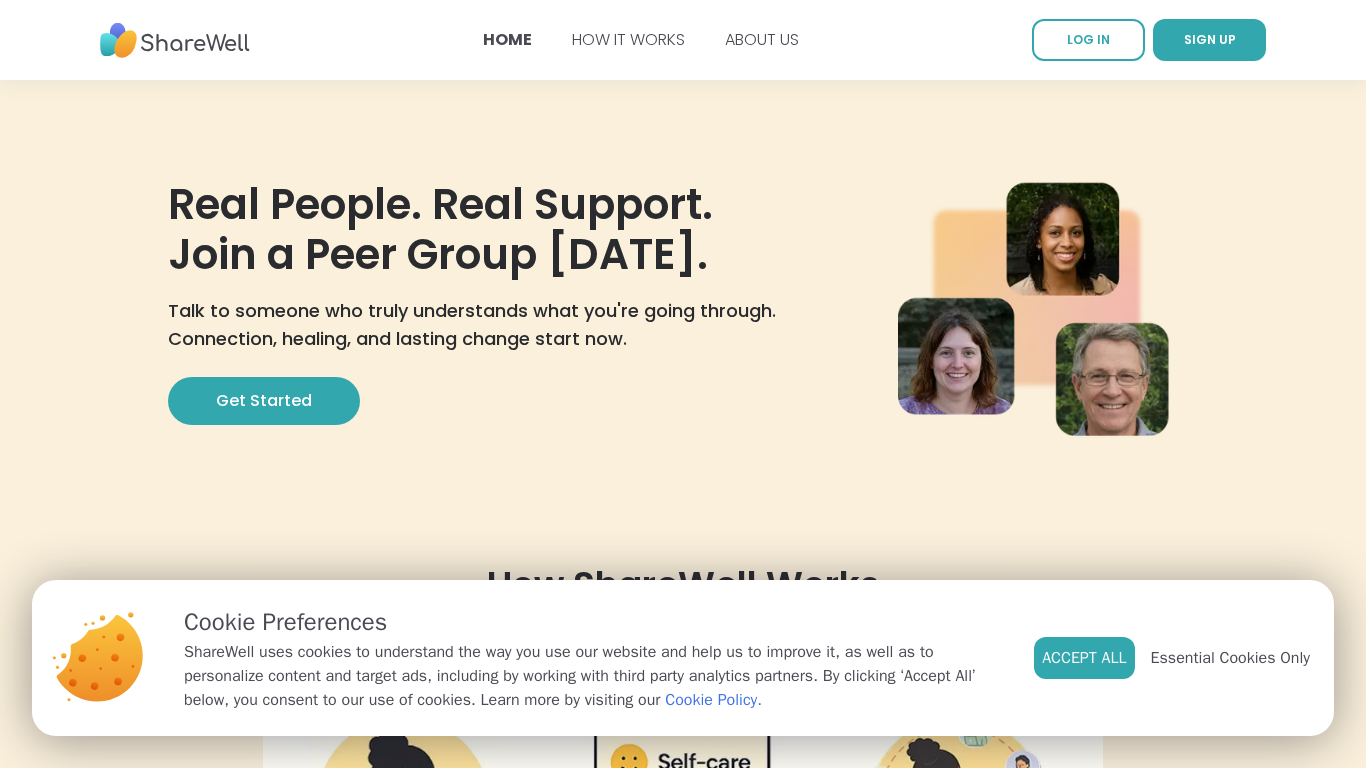 scroll, scrollTop: 0, scrollLeft: 0, axis: both 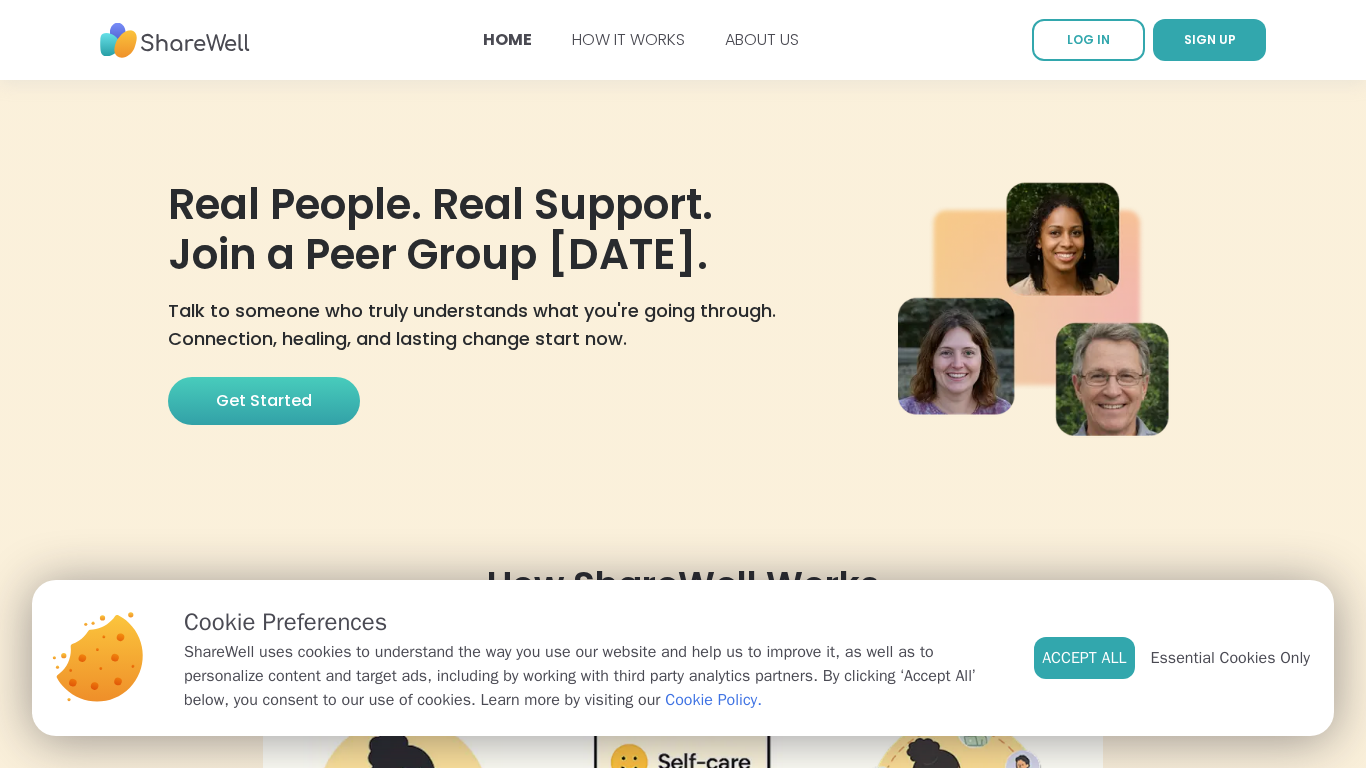 click on "Get Started" at bounding box center [264, 401] 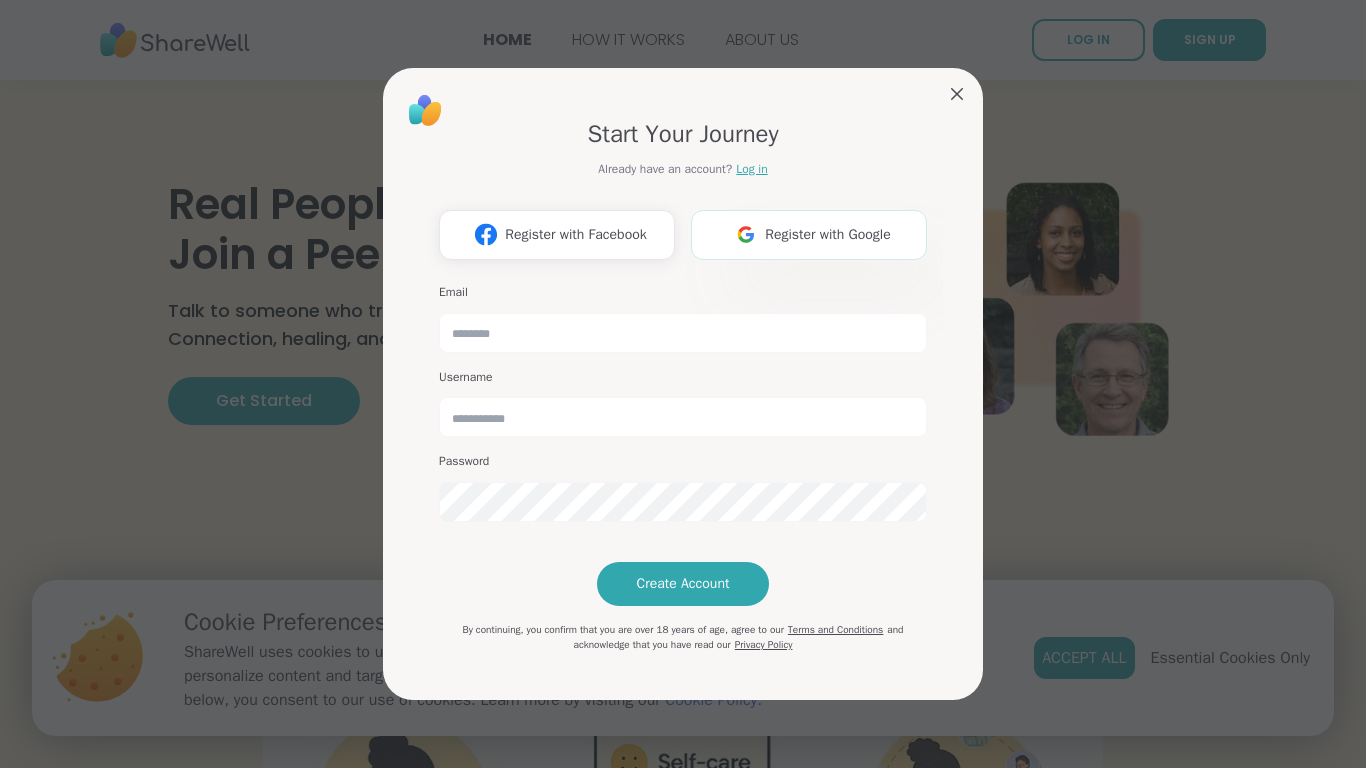 click on "Register with Google" at bounding box center [828, 234] 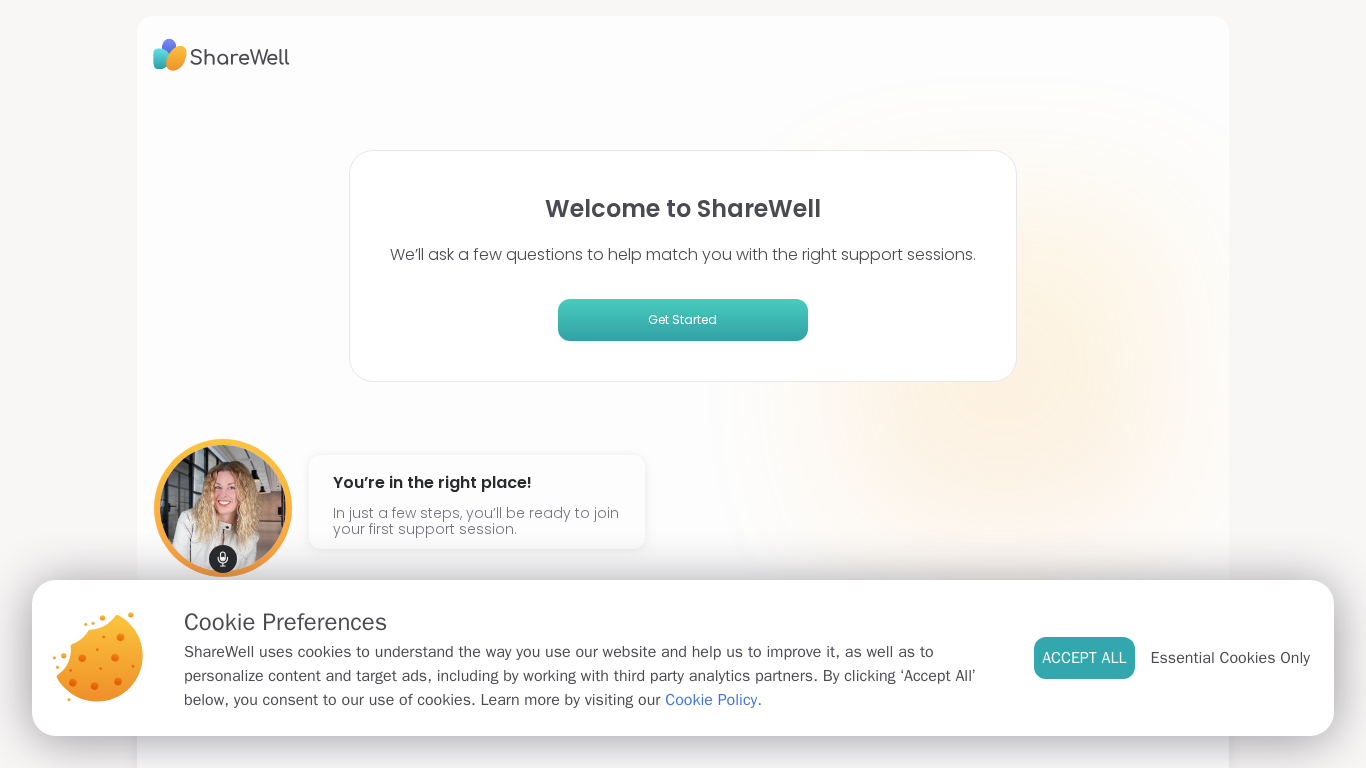 click on "Get Started" at bounding box center [683, 320] 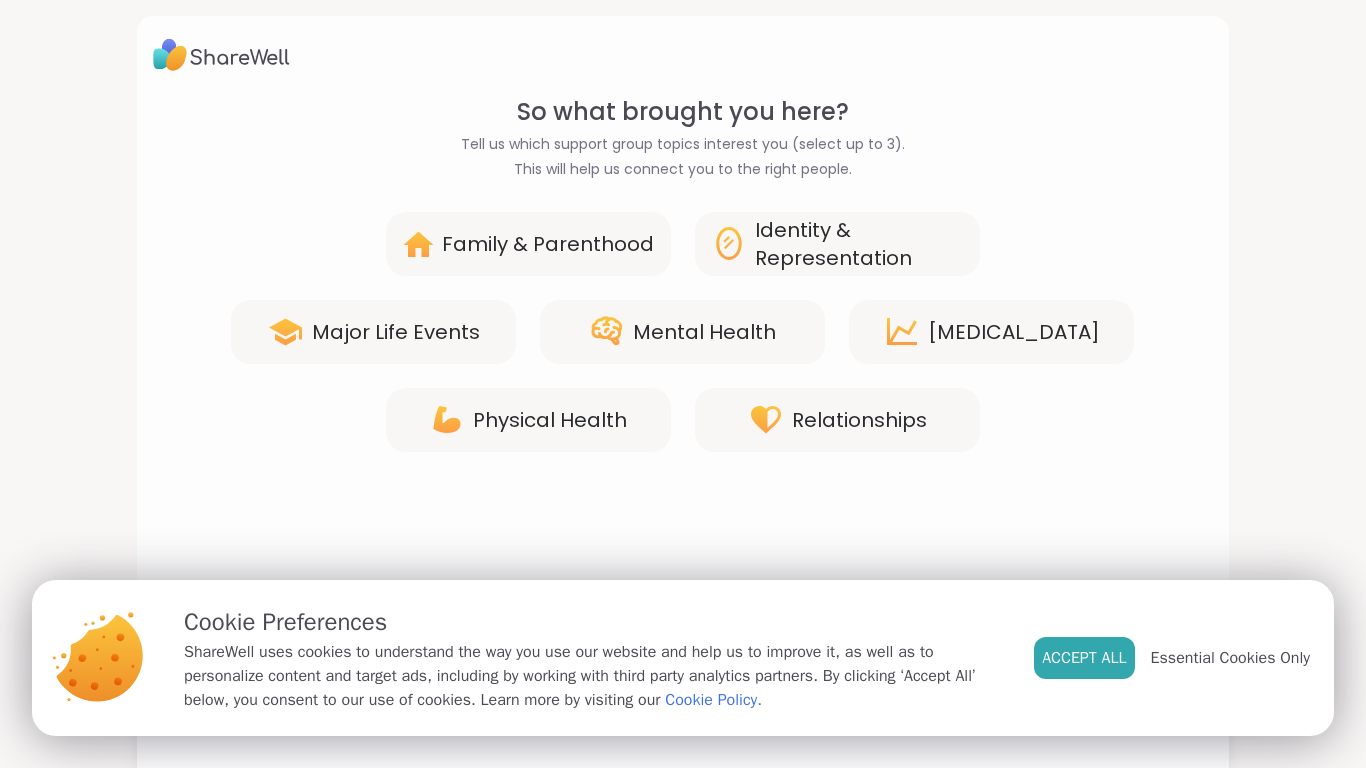 click on "Family & Parenthood" at bounding box center (548, 244) 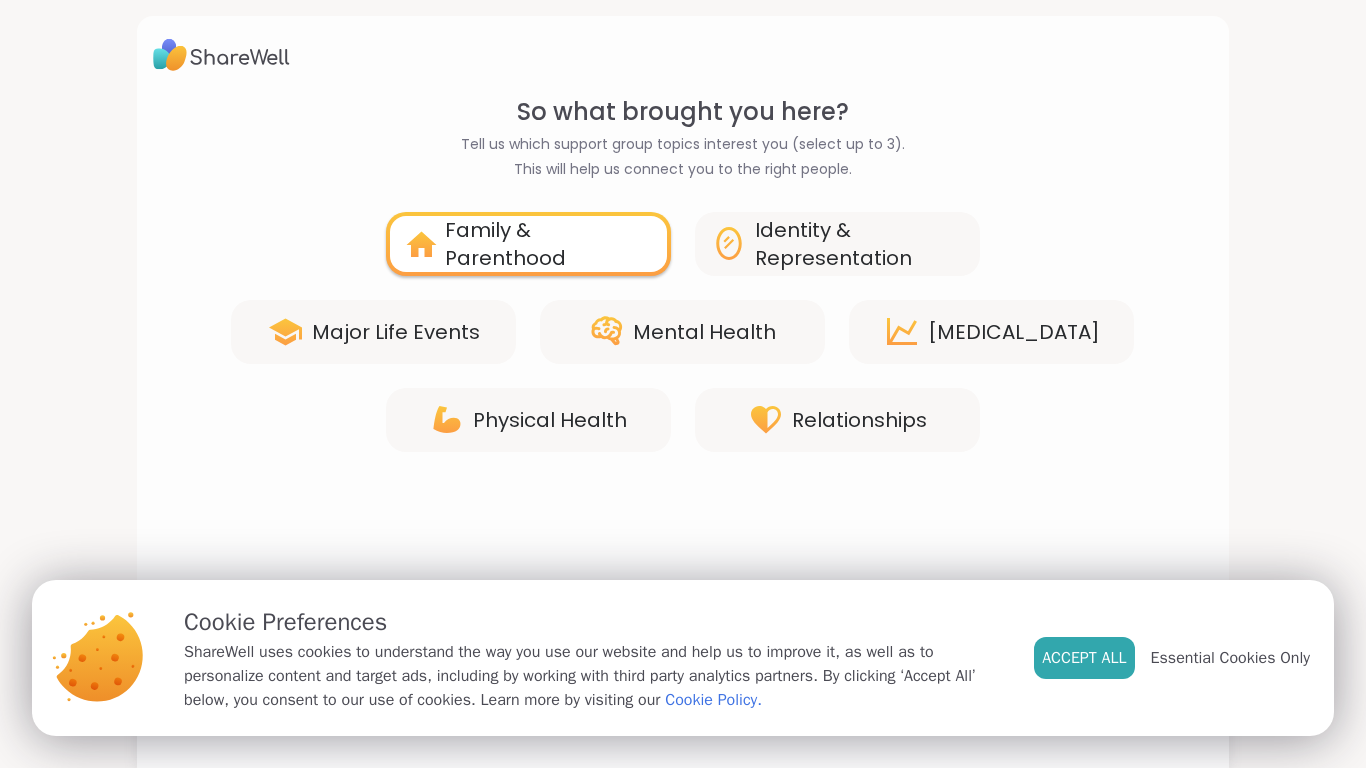 click on "Mental Health" at bounding box center (704, 332) 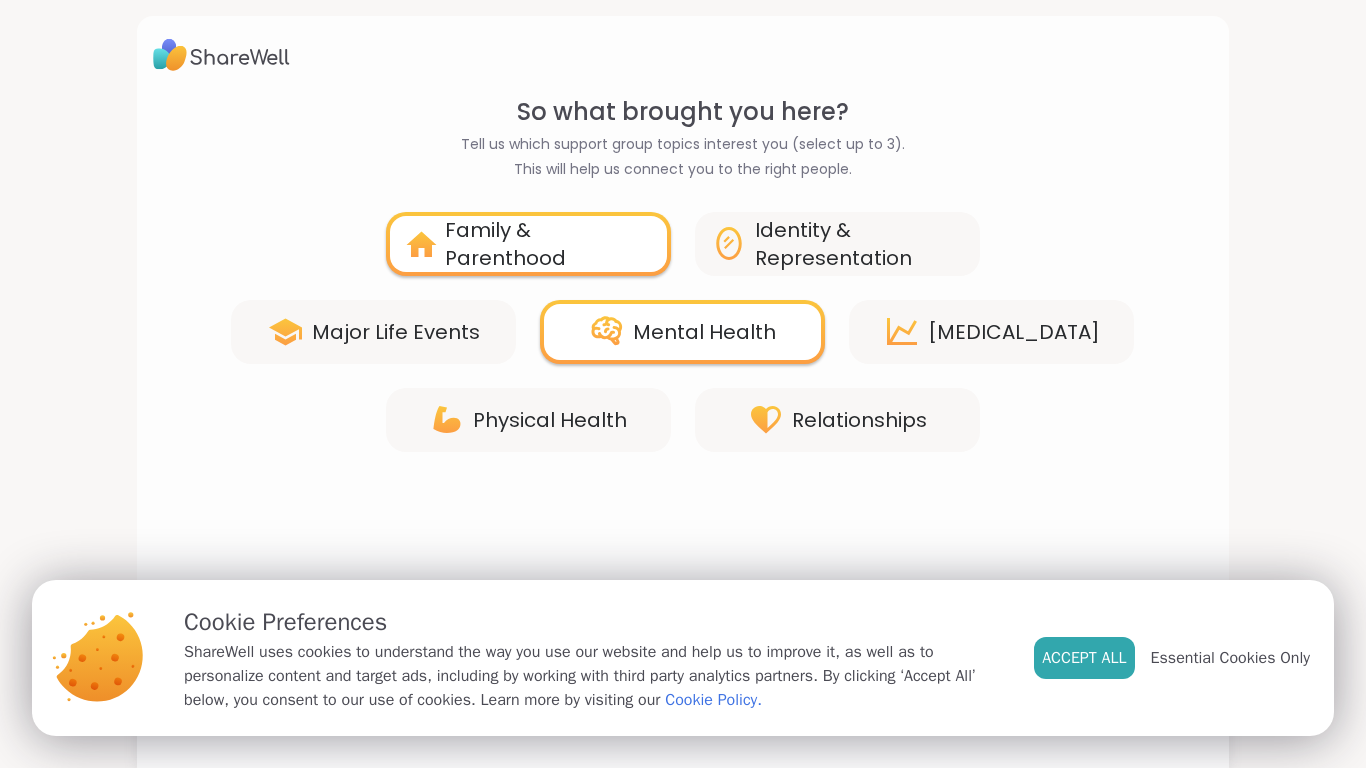 click on "Relationships" at bounding box center [859, 420] 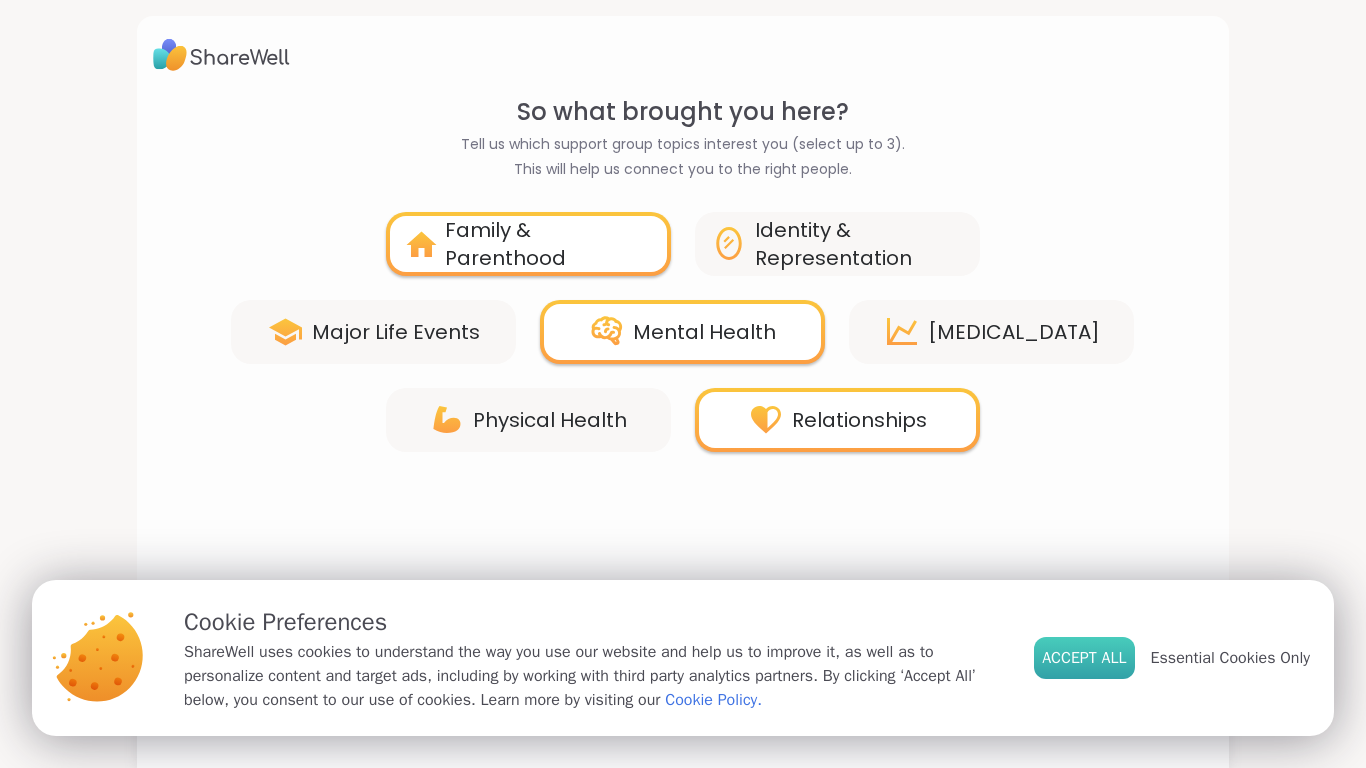 click on "Accept All" at bounding box center (1084, 658) 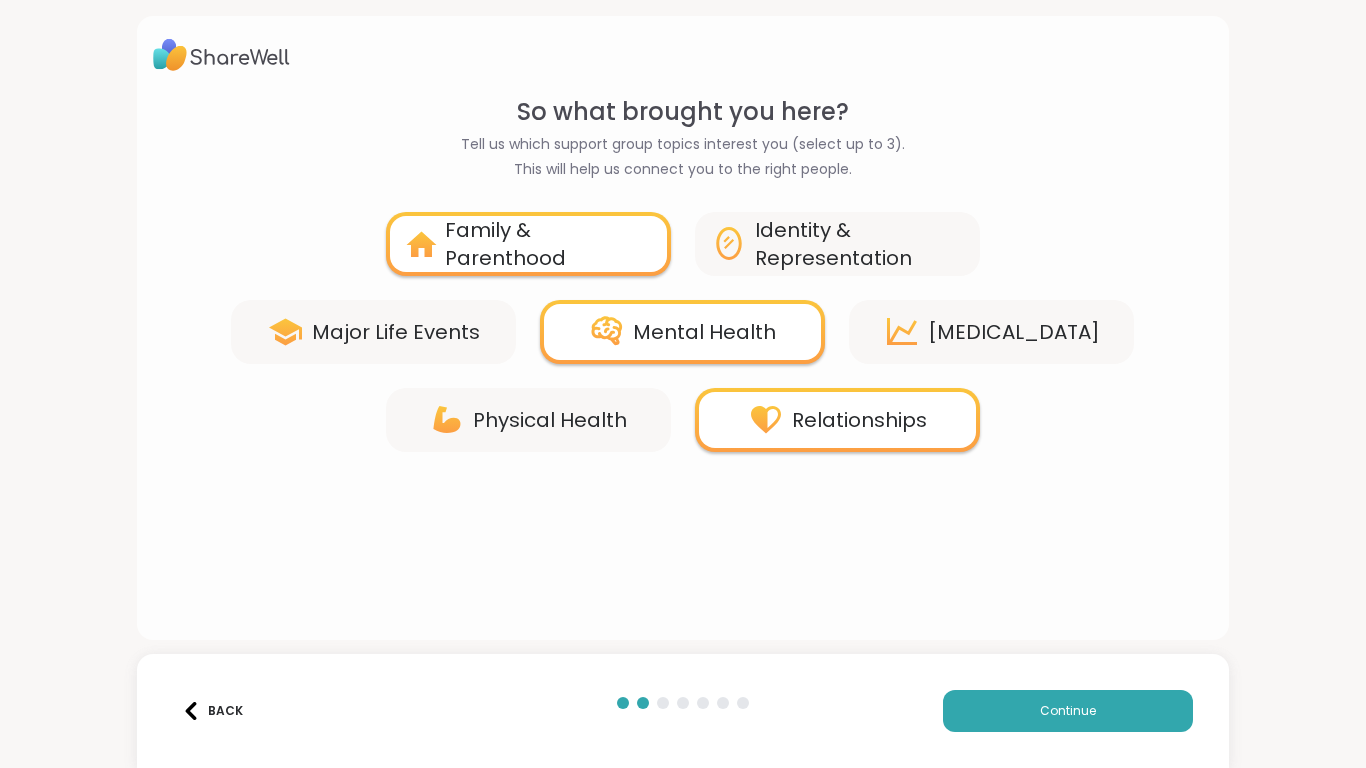 click on "Identity & Representation" at bounding box center (859, 244) 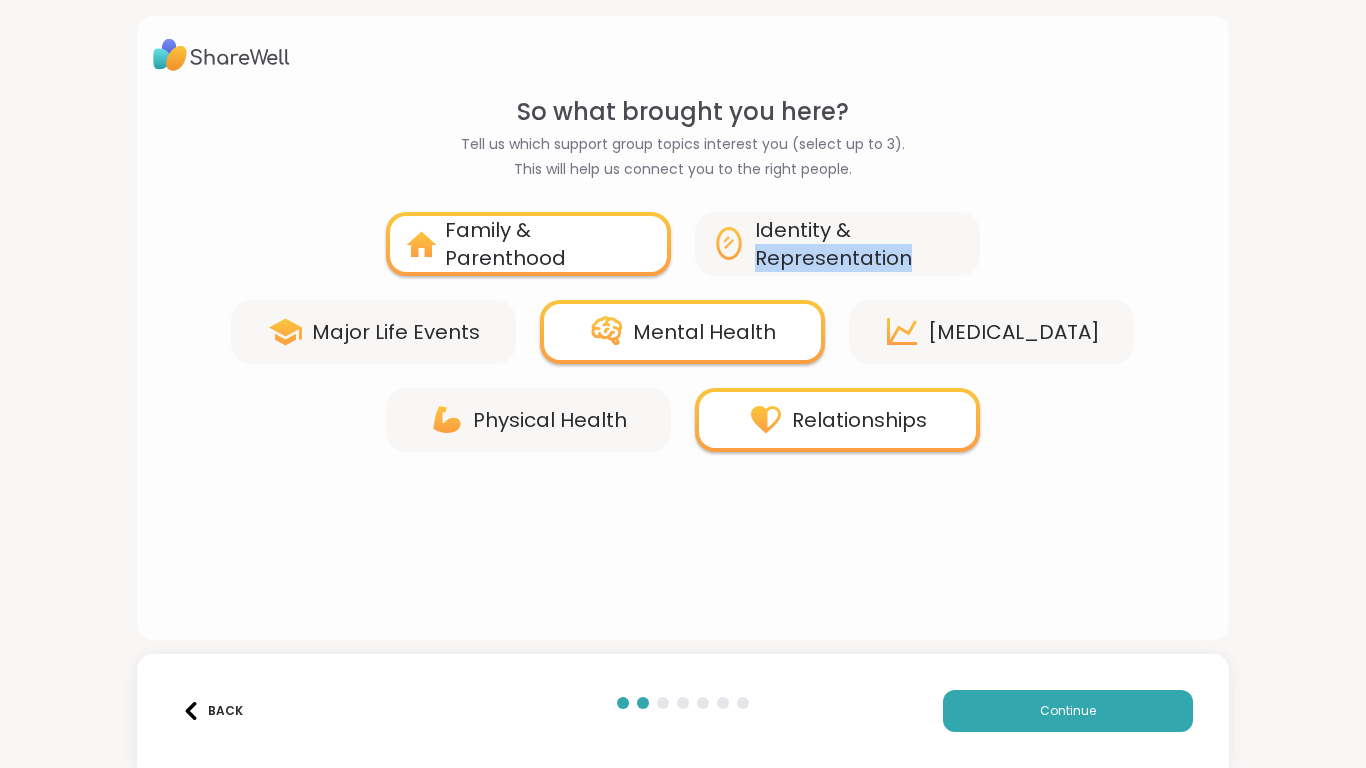 click on "Identity & Representation" at bounding box center [859, 244] 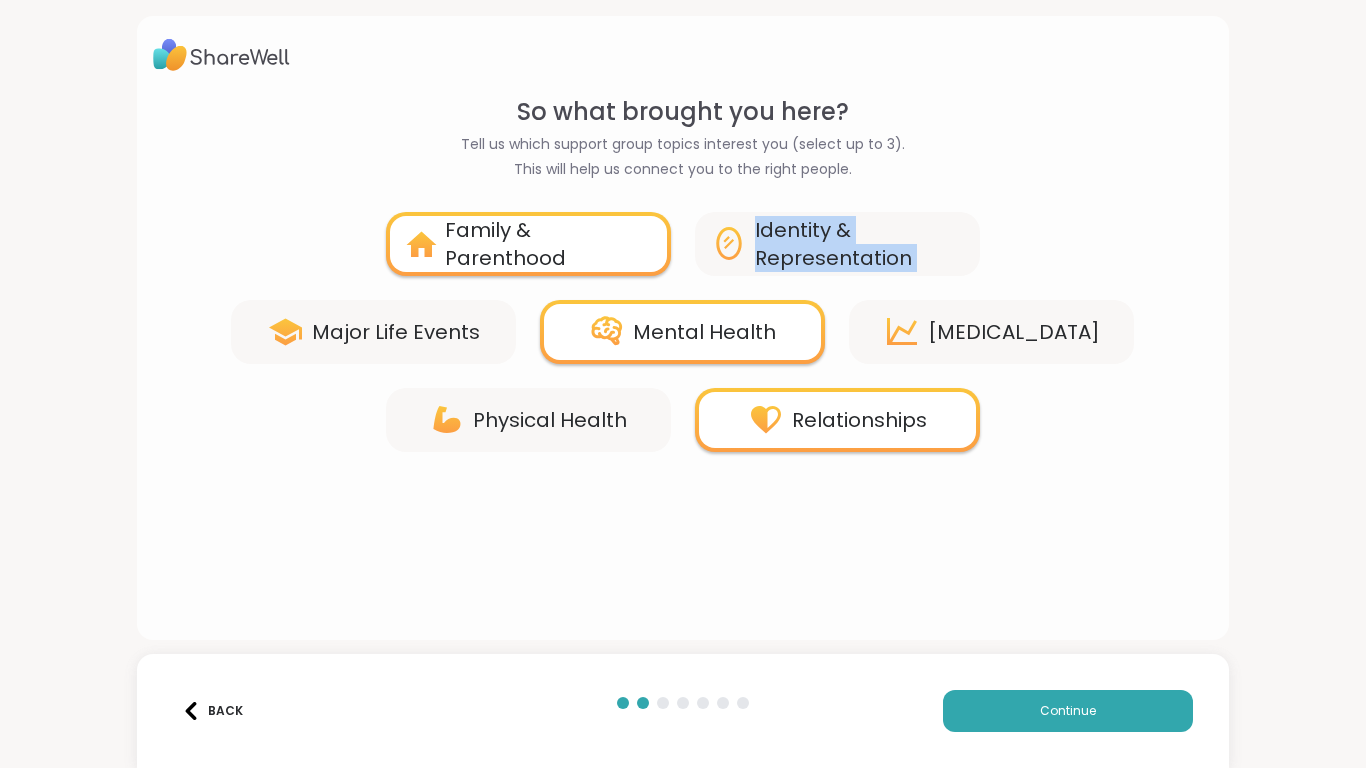 click on "Identity & Representation" at bounding box center [859, 244] 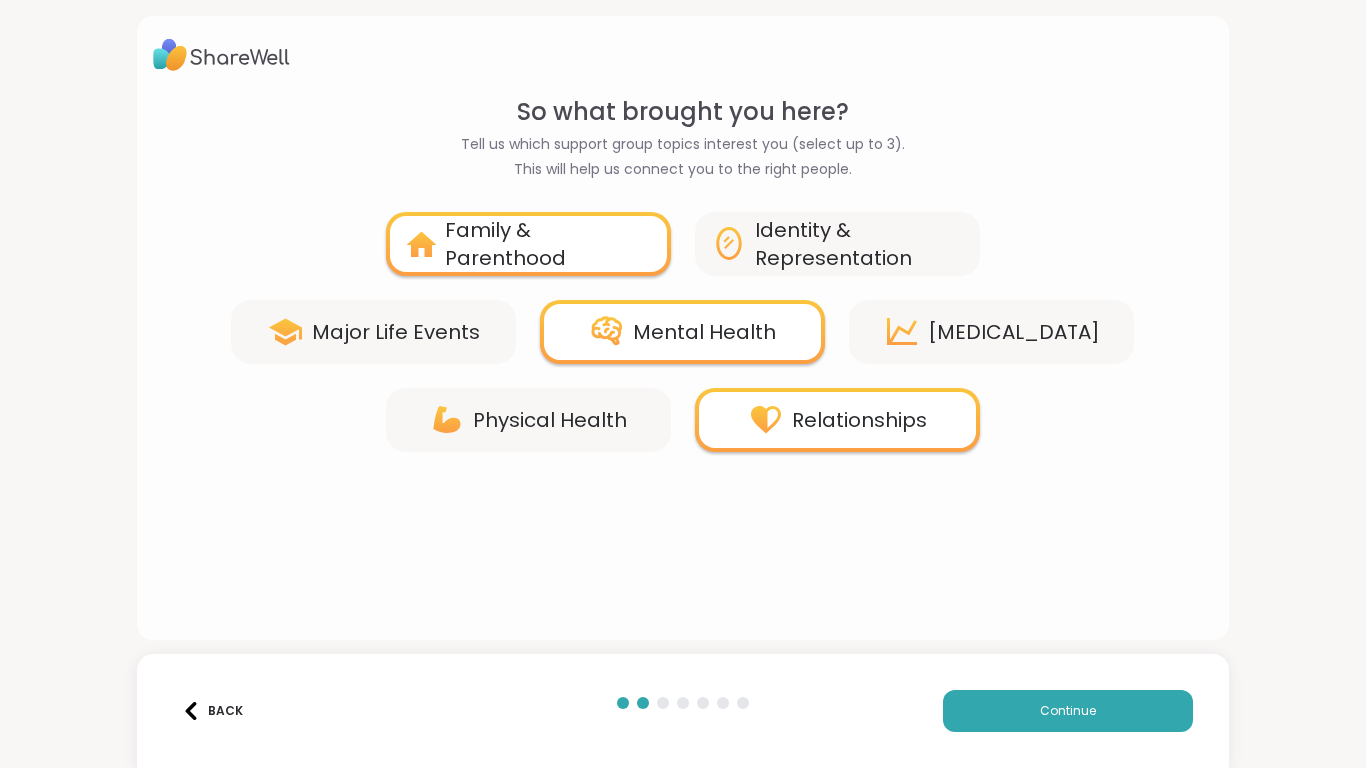 click on "Identity & Representation" at bounding box center [859, 244] 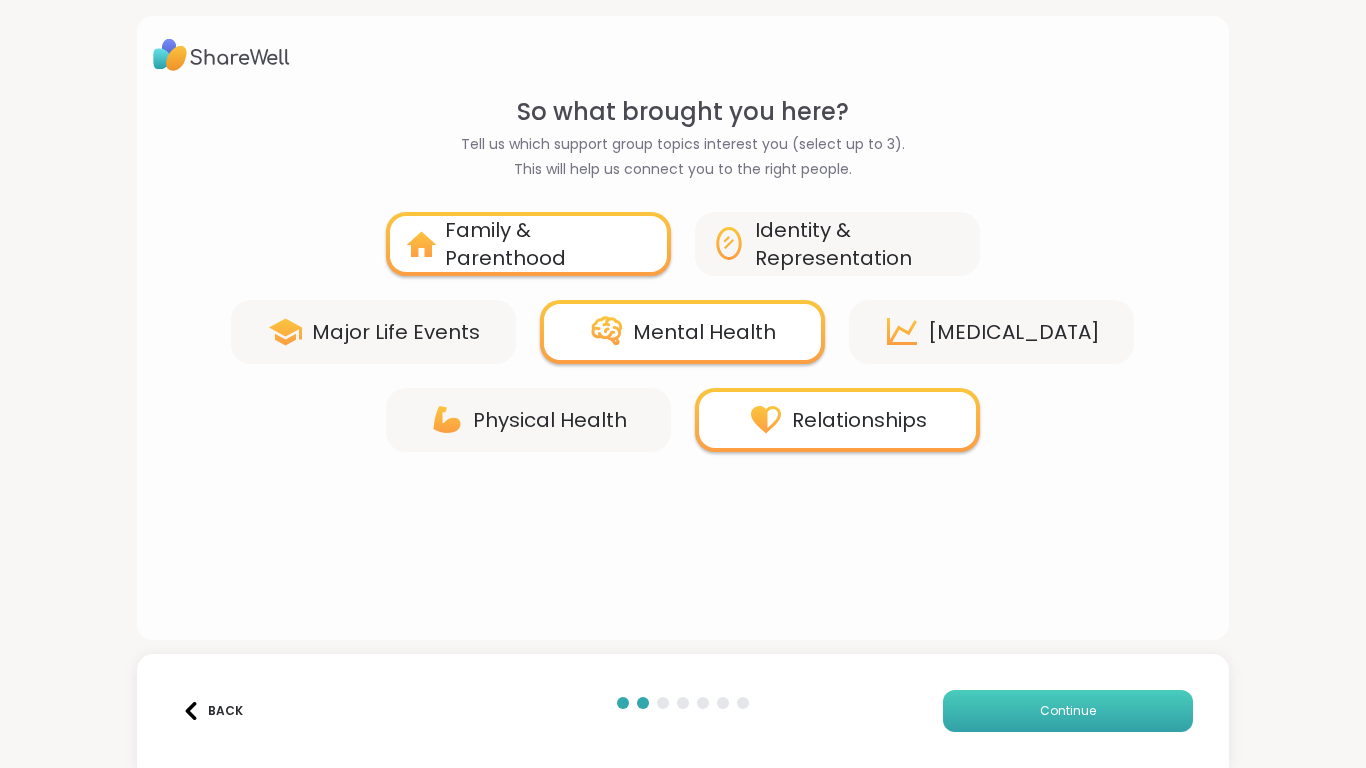 click on "Continue" at bounding box center [1068, 711] 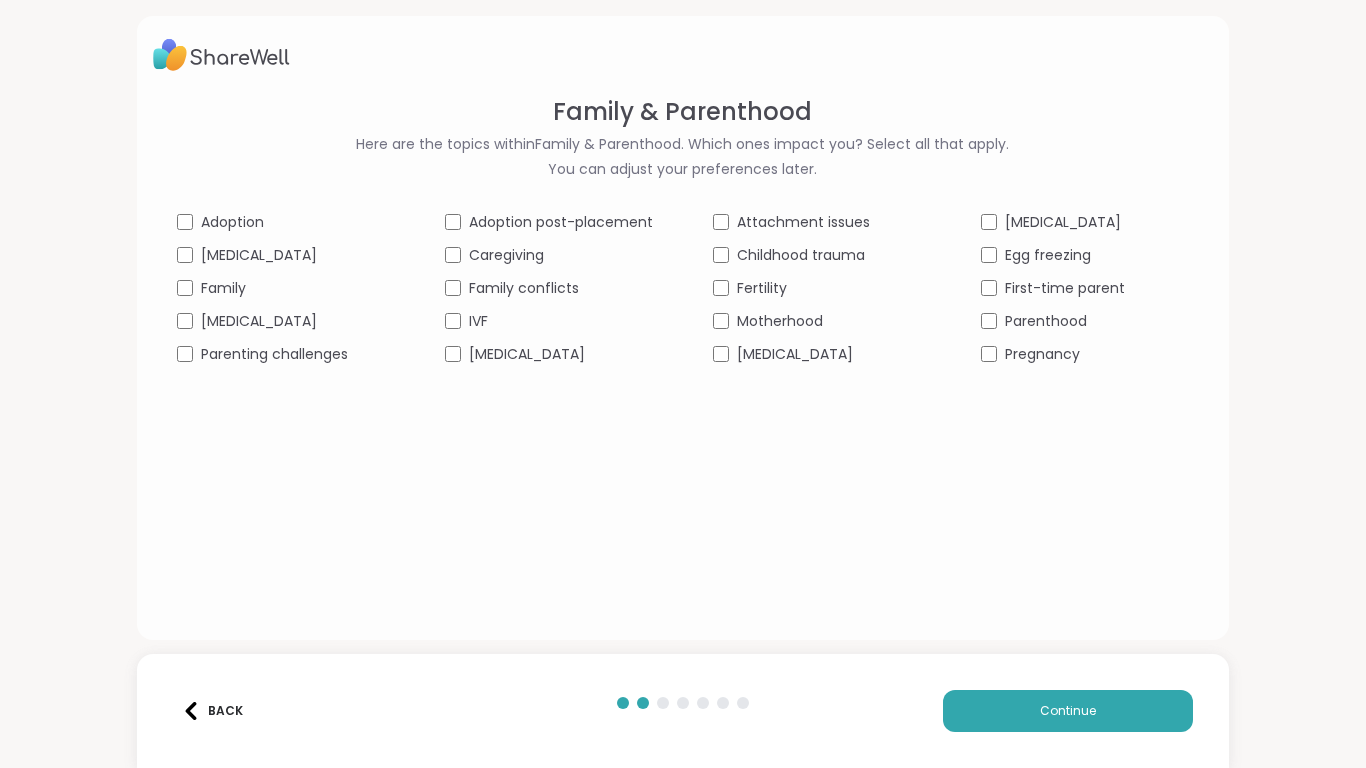 click on "Family conflicts" at bounding box center (524, 288) 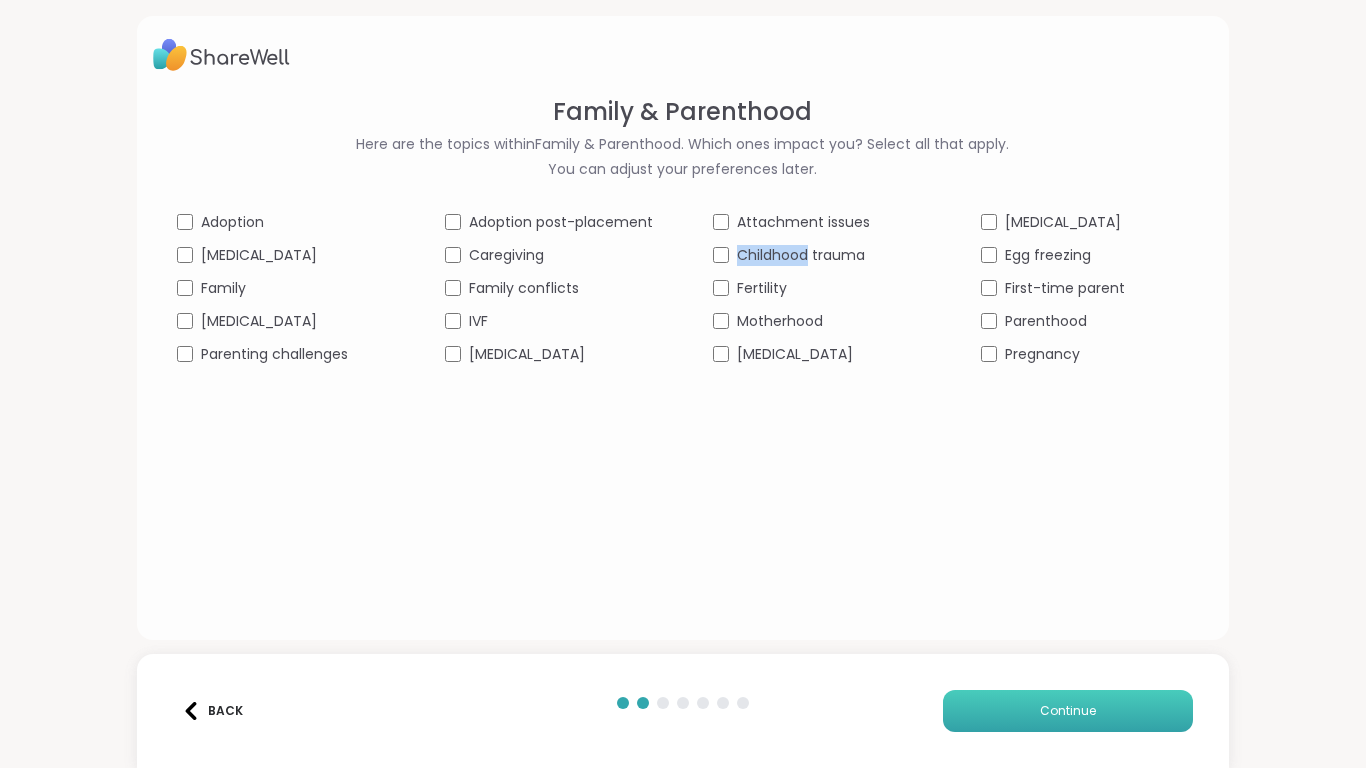 click on "Continue" at bounding box center (1068, 711) 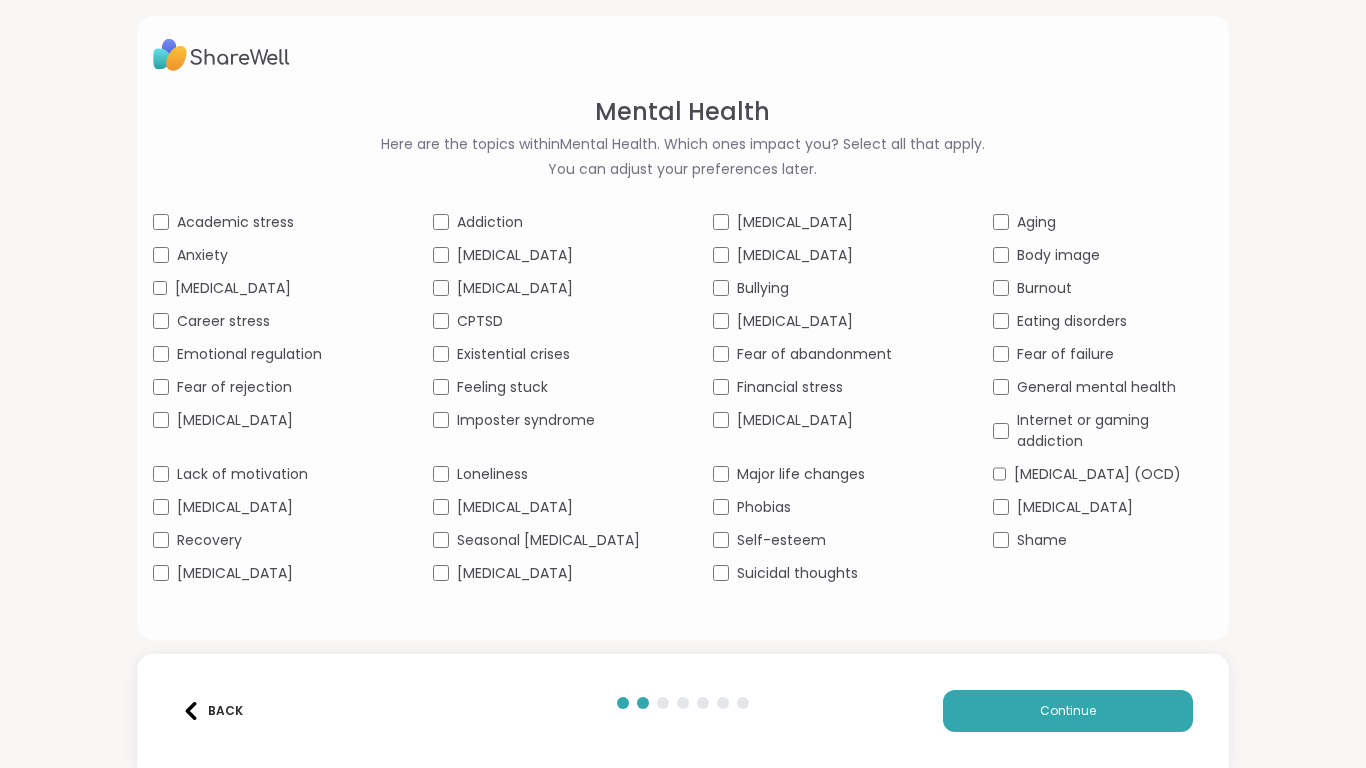 click on "Anxiety" at bounding box center (202, 255) 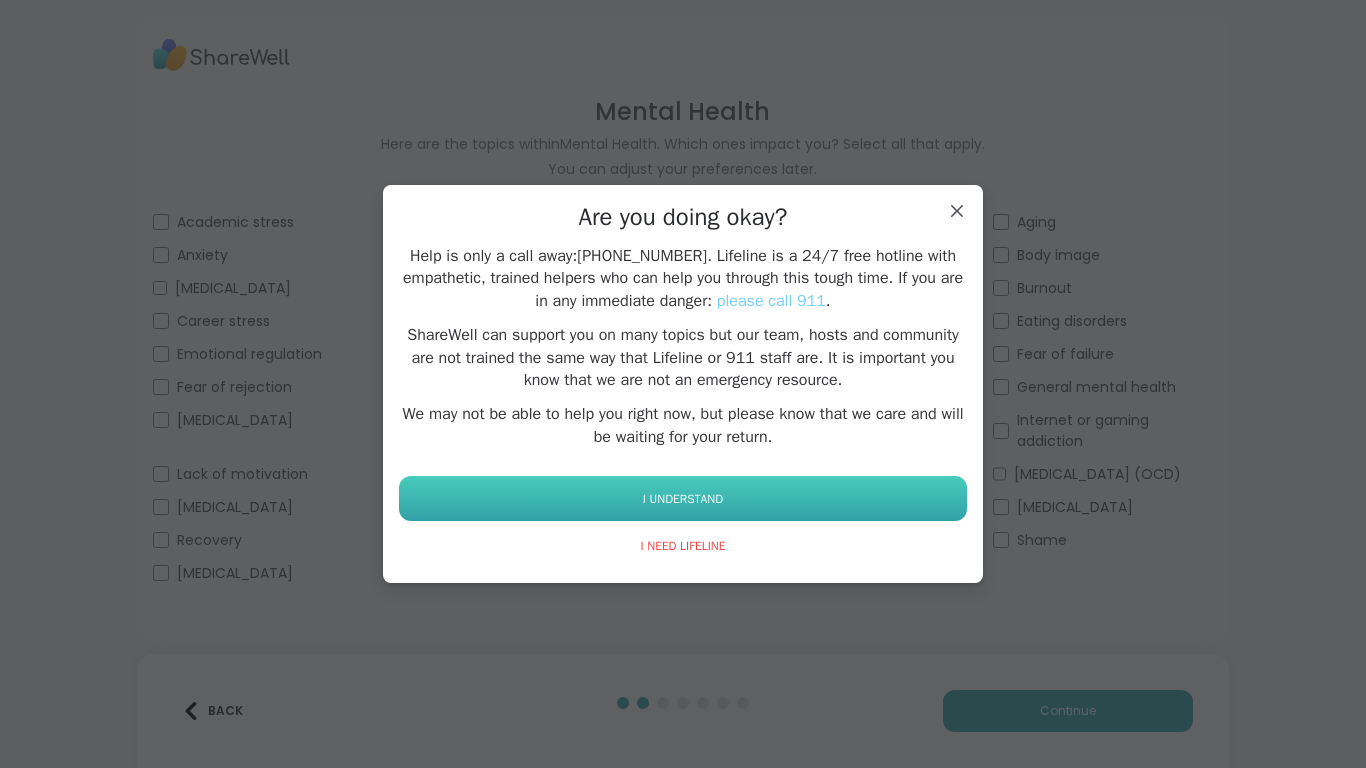 click on "I UNDERSTAND" at bounding box center (683, 498) 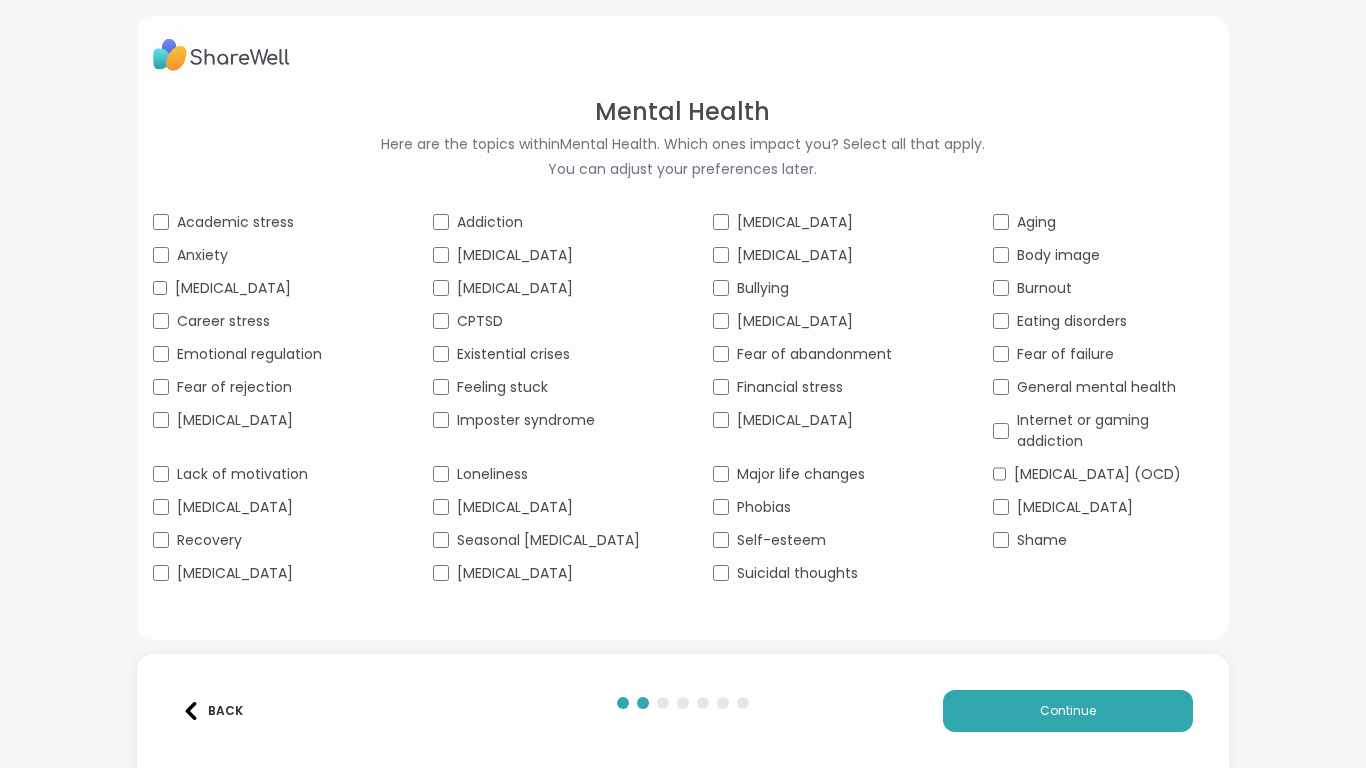 click on "Suicidal thoughts" at bounding box center (797, 573) 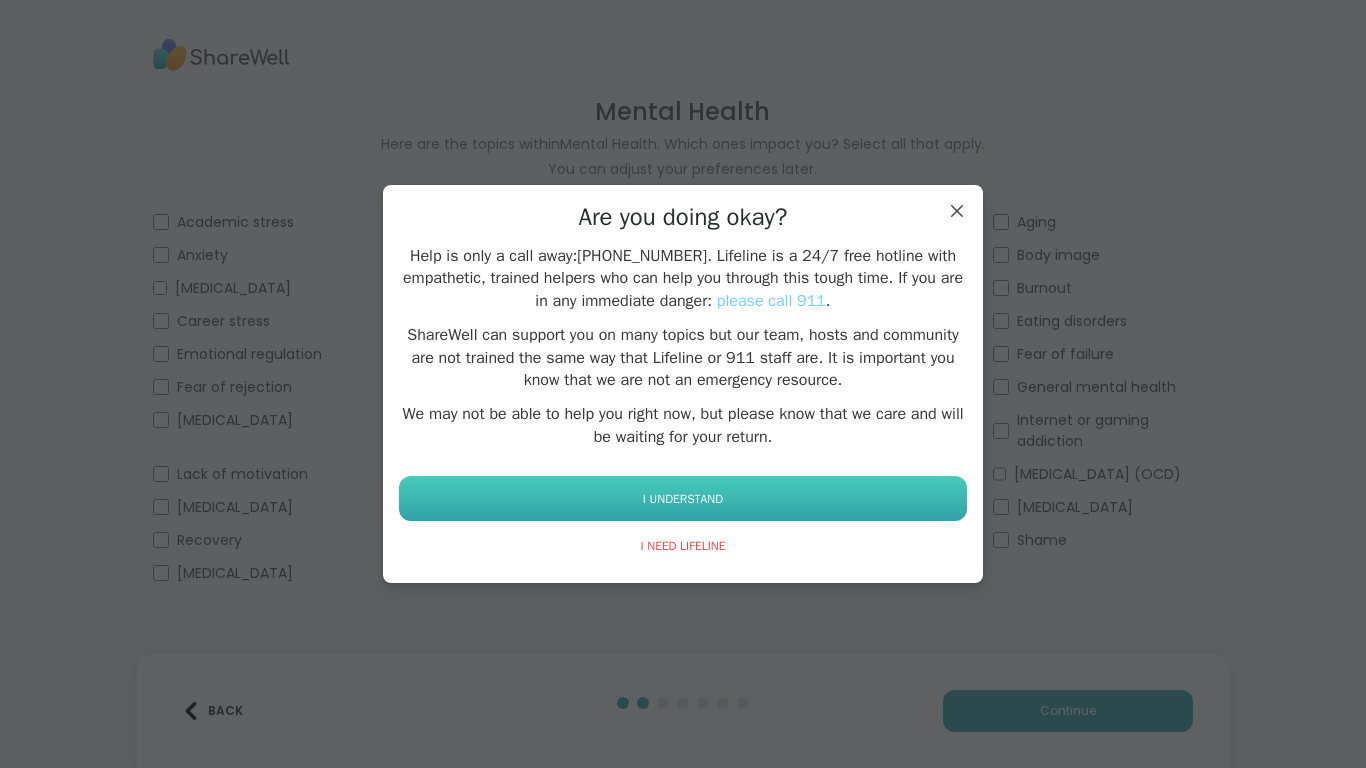 click on "I UNDERSTAND" at bounding box center [683, 498] 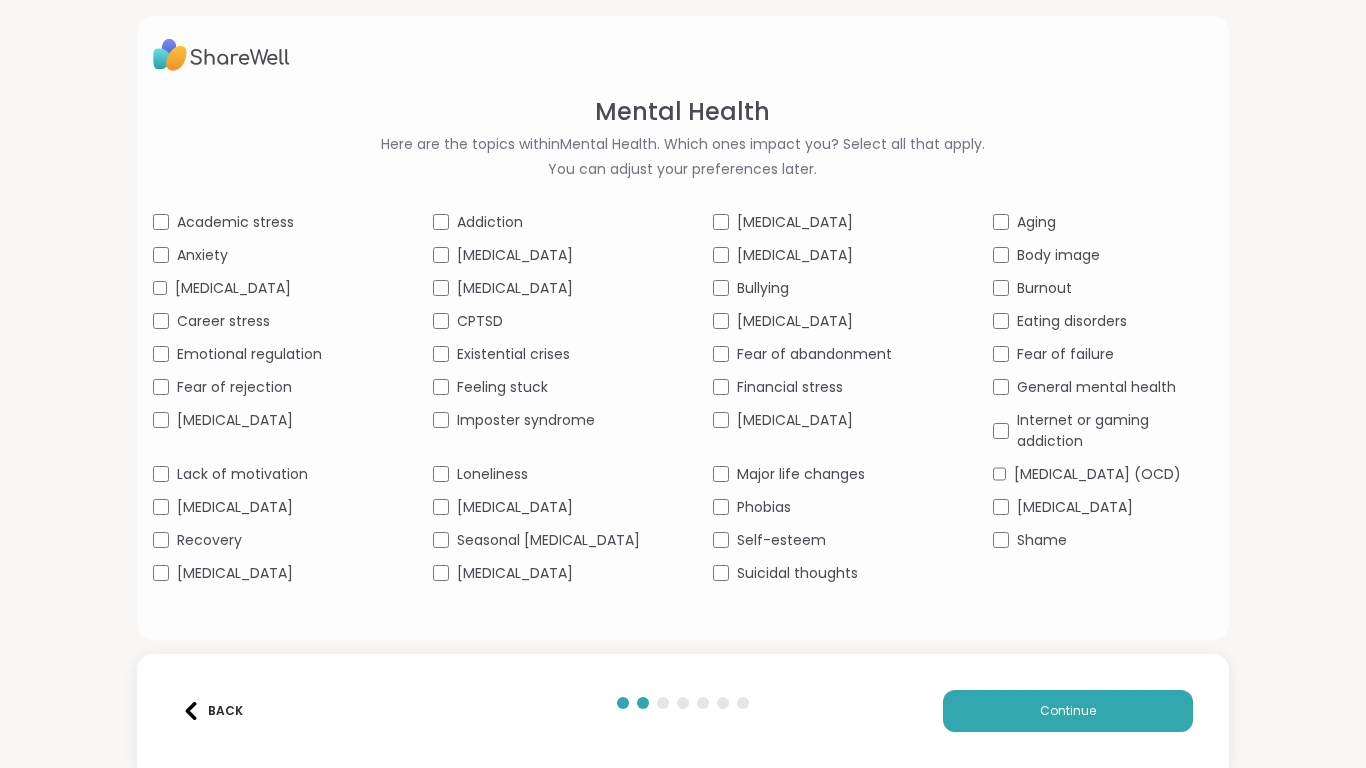 click on "Suicidal thoughts" at bounding box center (823, 573) 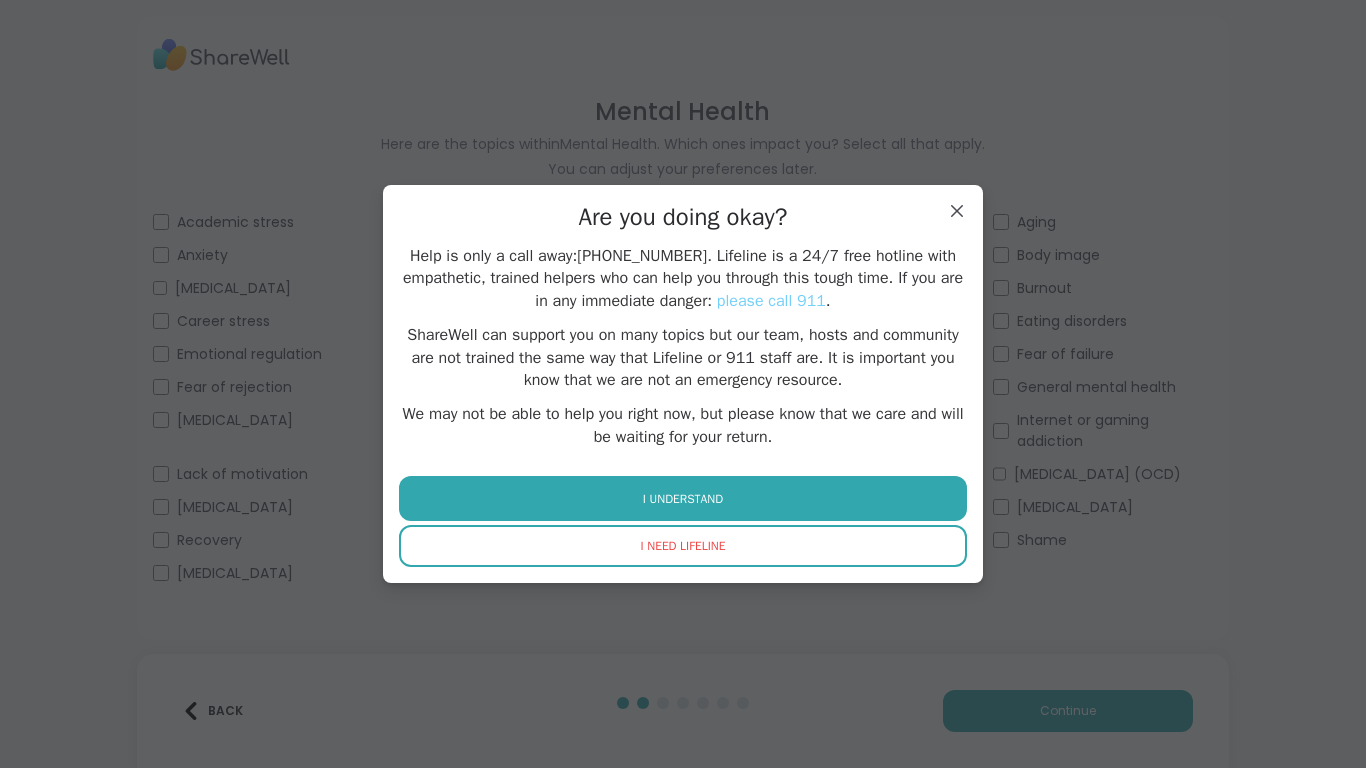 click on "I NEED LIFELINE" at bounding box center (683, 546) 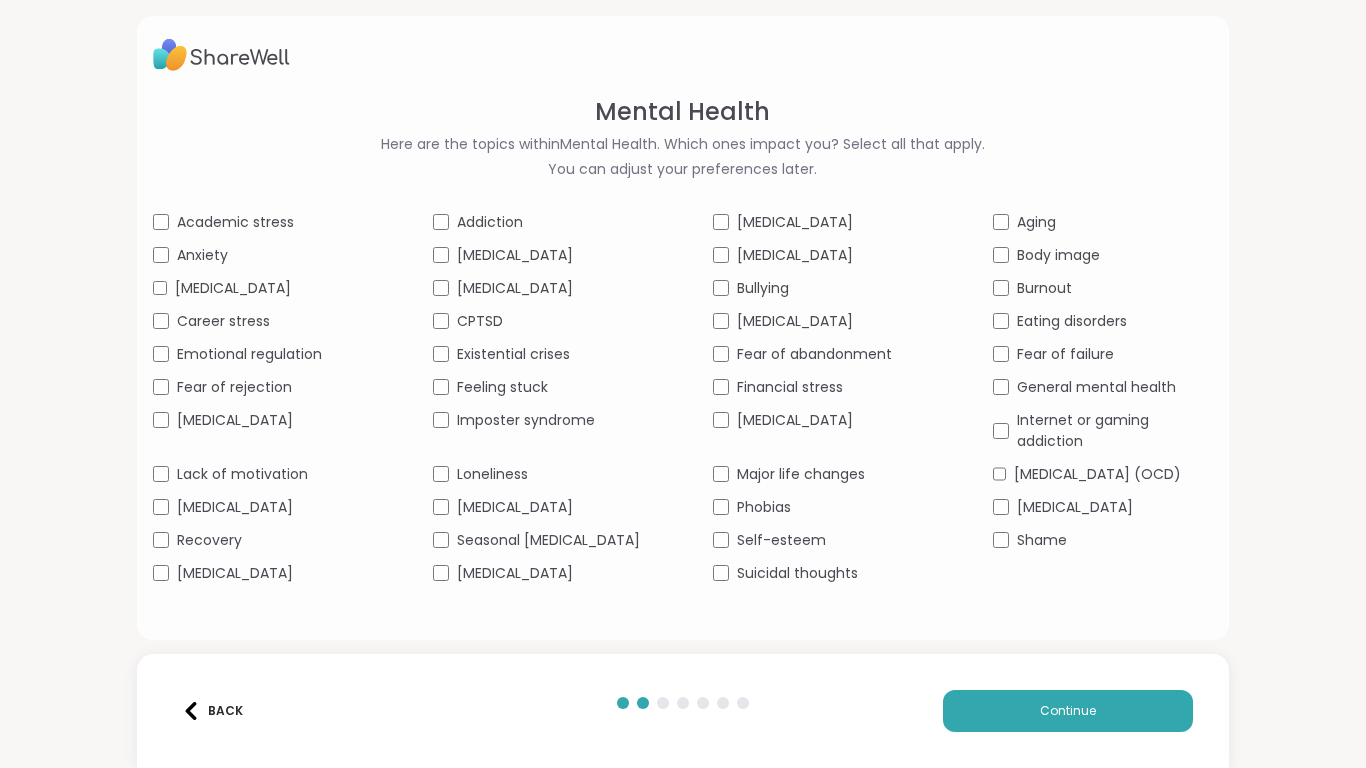 click on "Fear of abandonment" at bounding box center (814, 354) 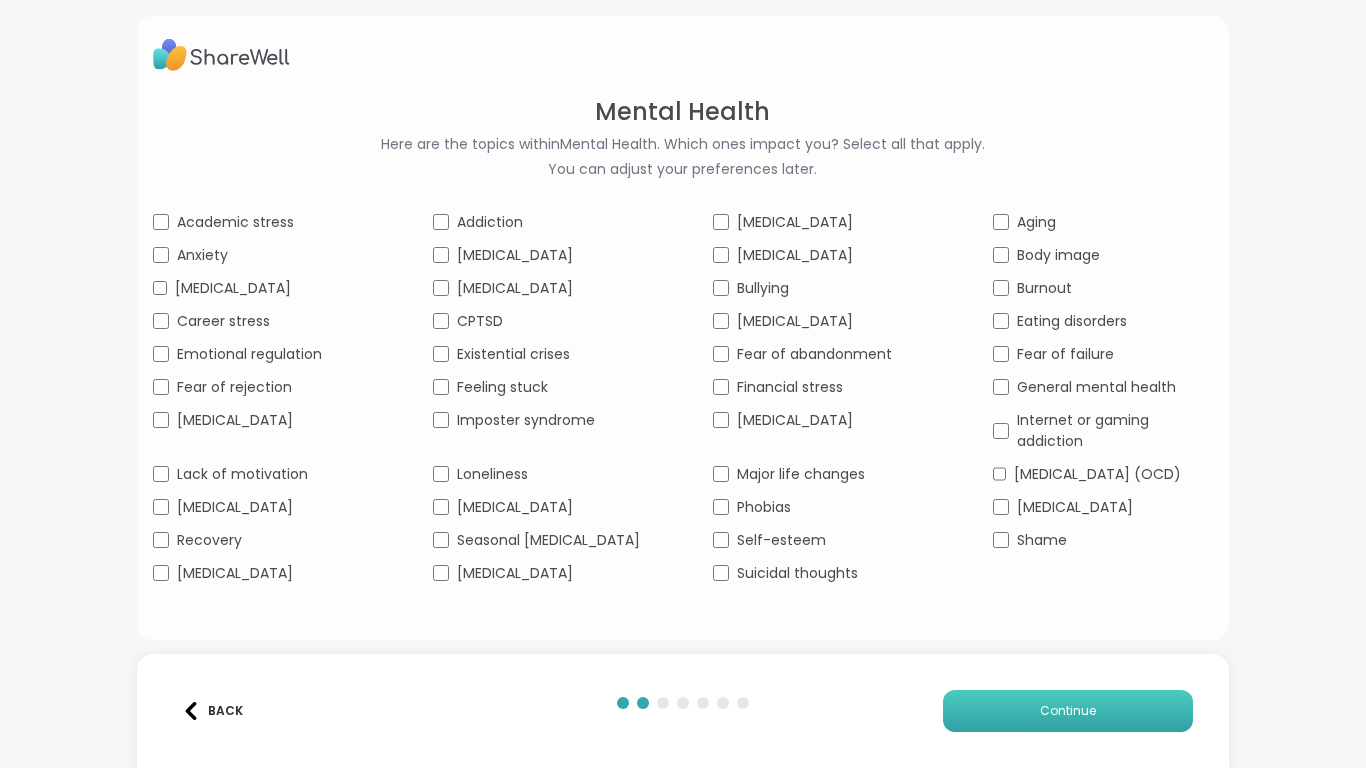 click on "Continue" at bounding box center [1068, 711] 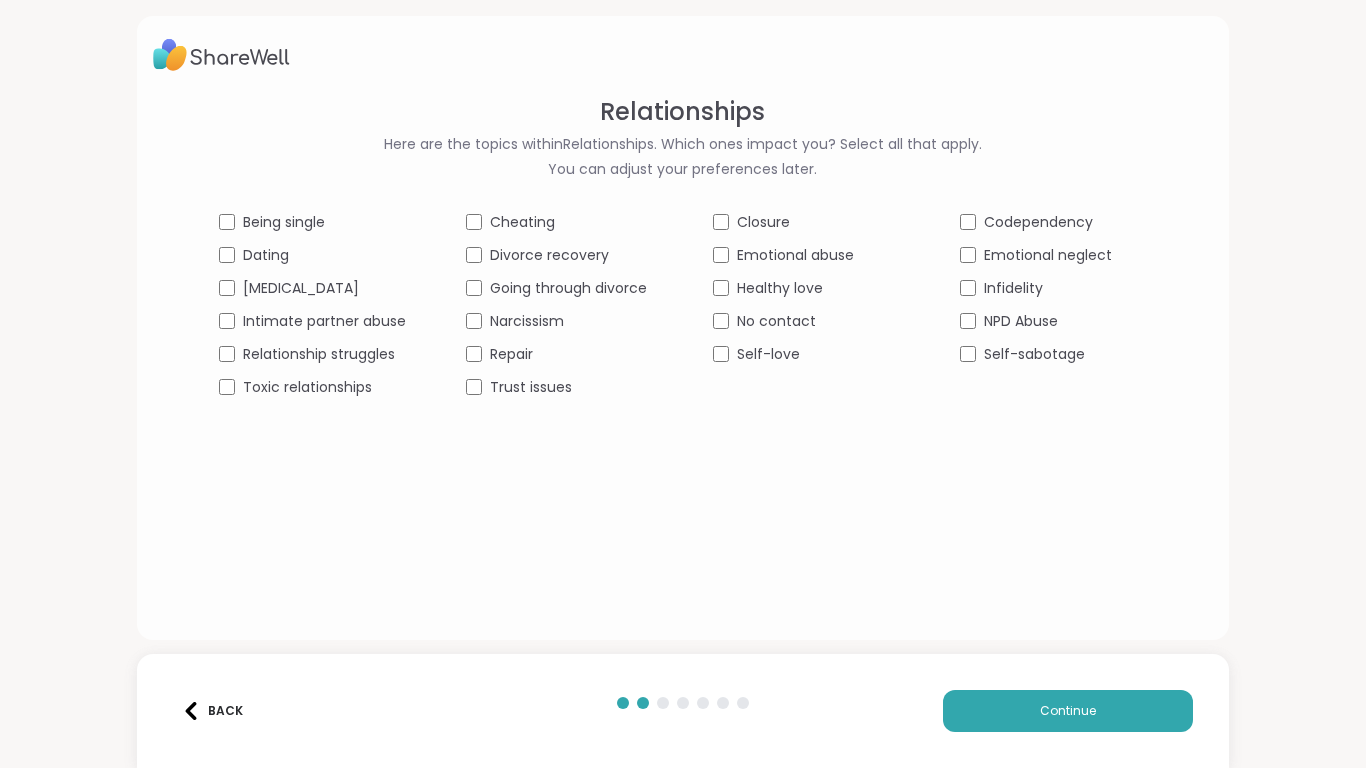 click on "Being single" at bounding box center (284, 222) 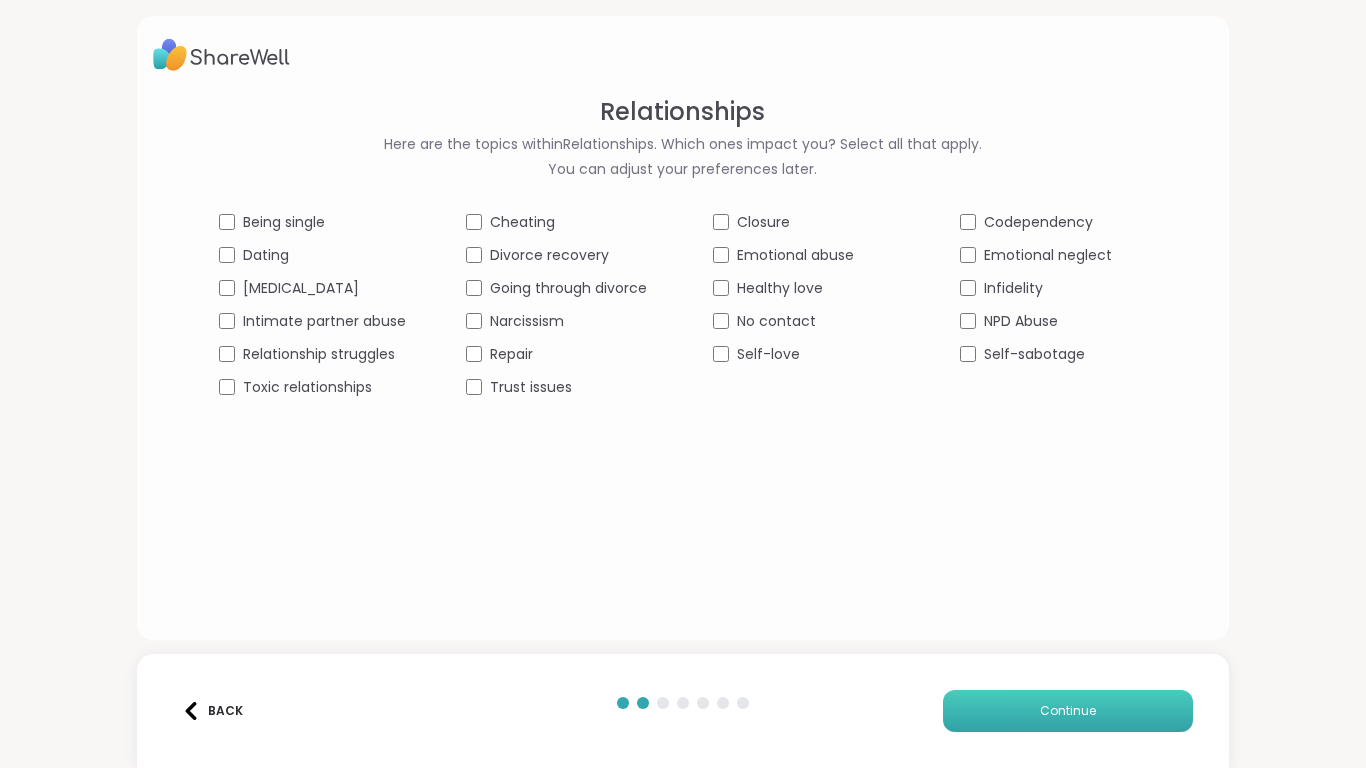 click on "Continue" at bounding box center (1068, 711) 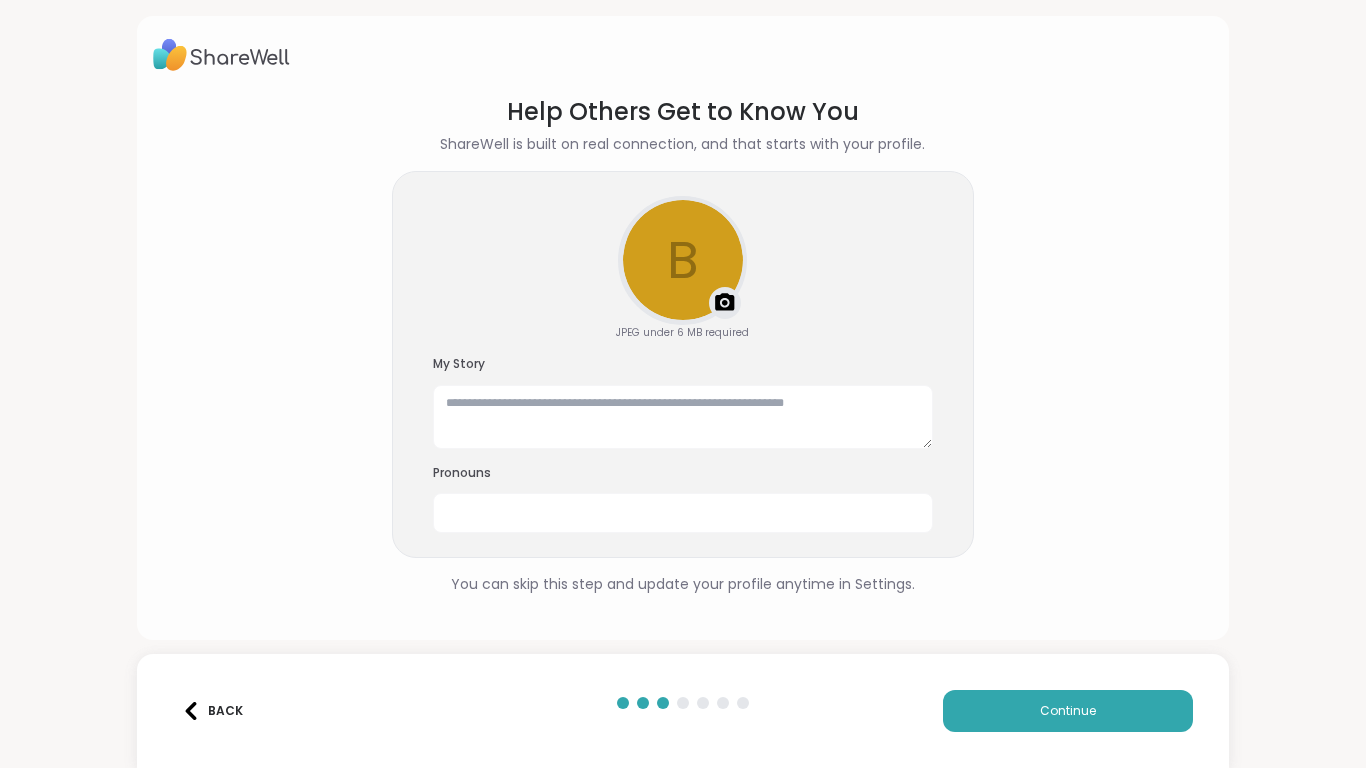 click at bounding box center [725, 303] 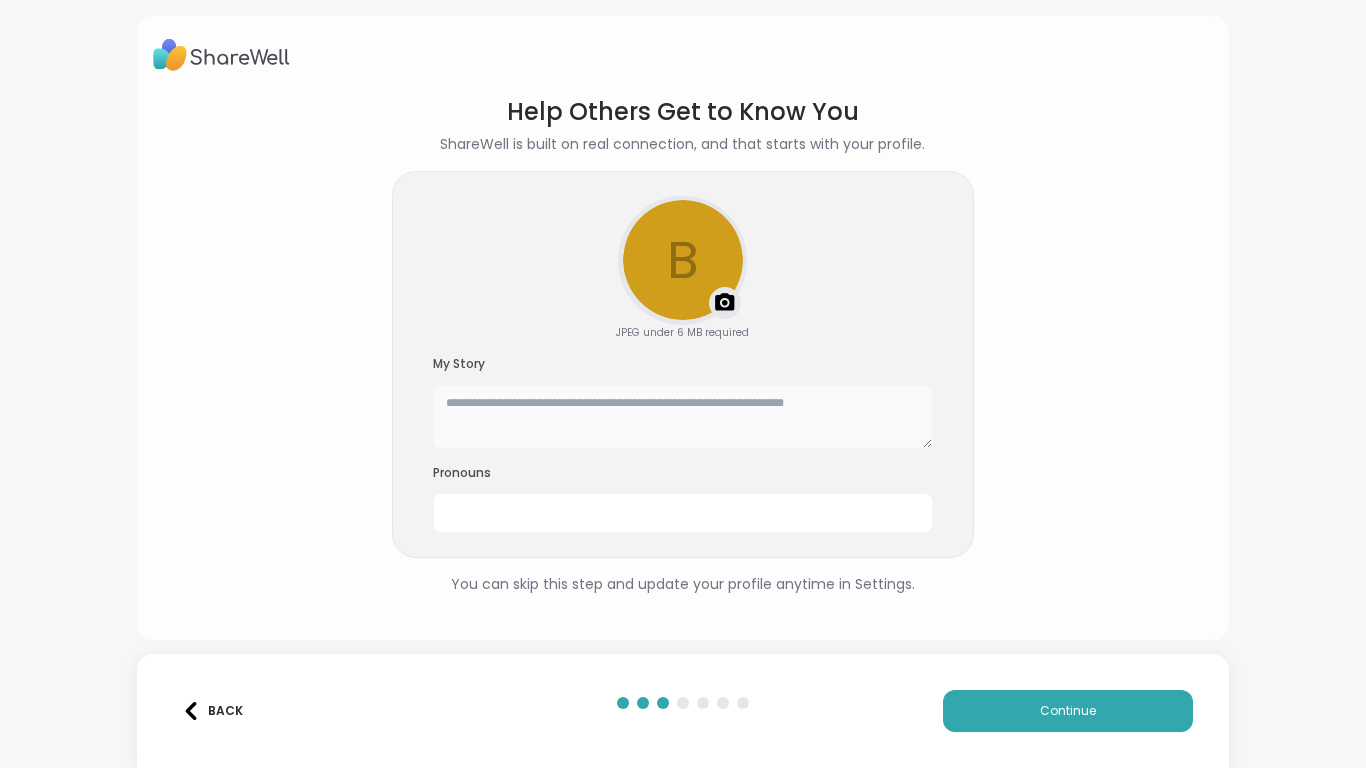 click at bounding box center (683, 417) 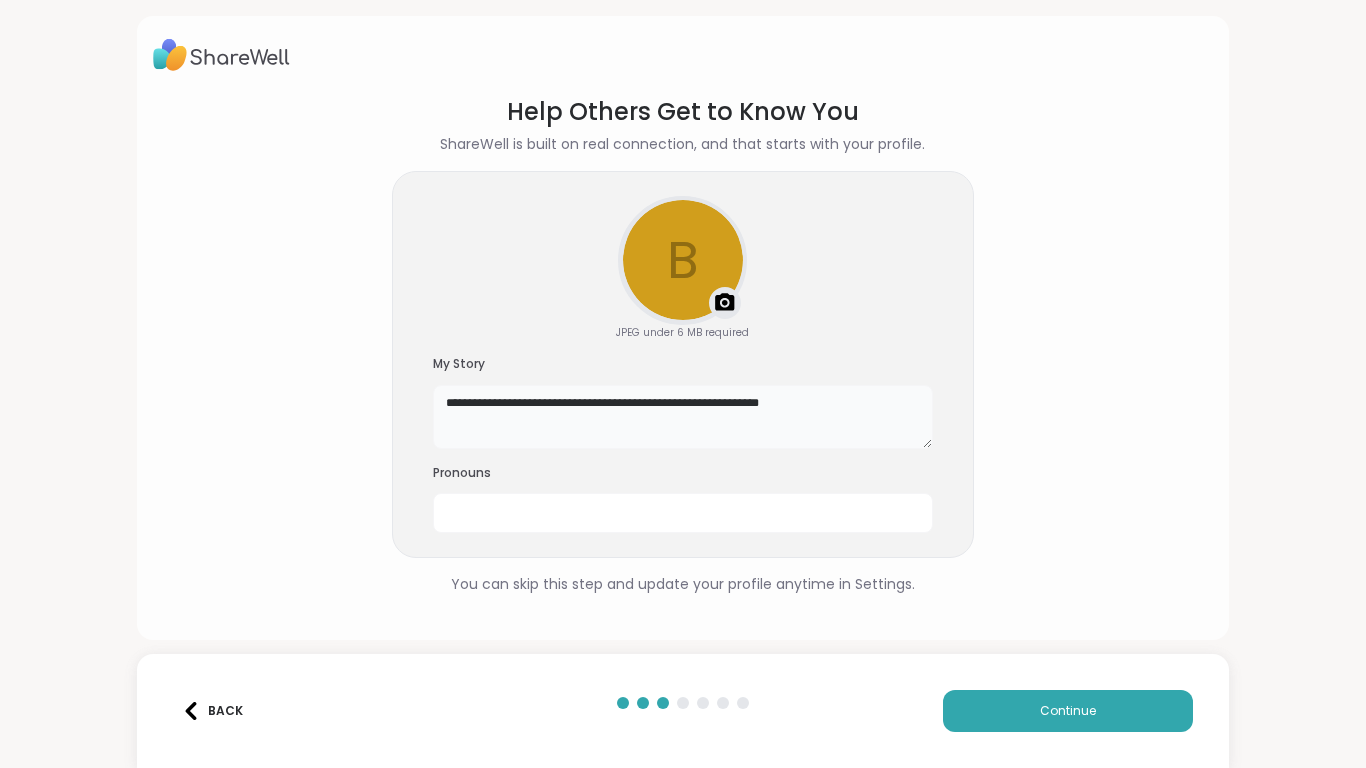 type on "**********" 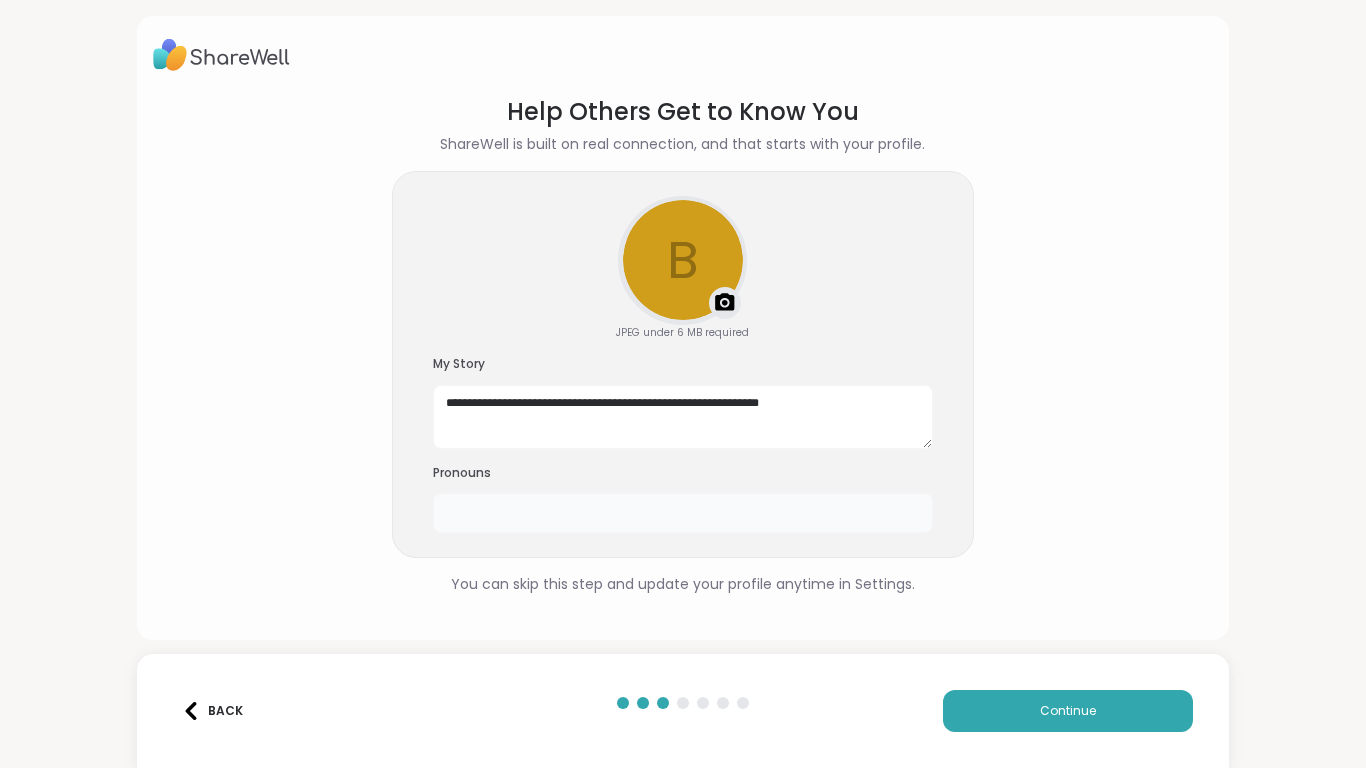 click at bounding box center (683, 513) 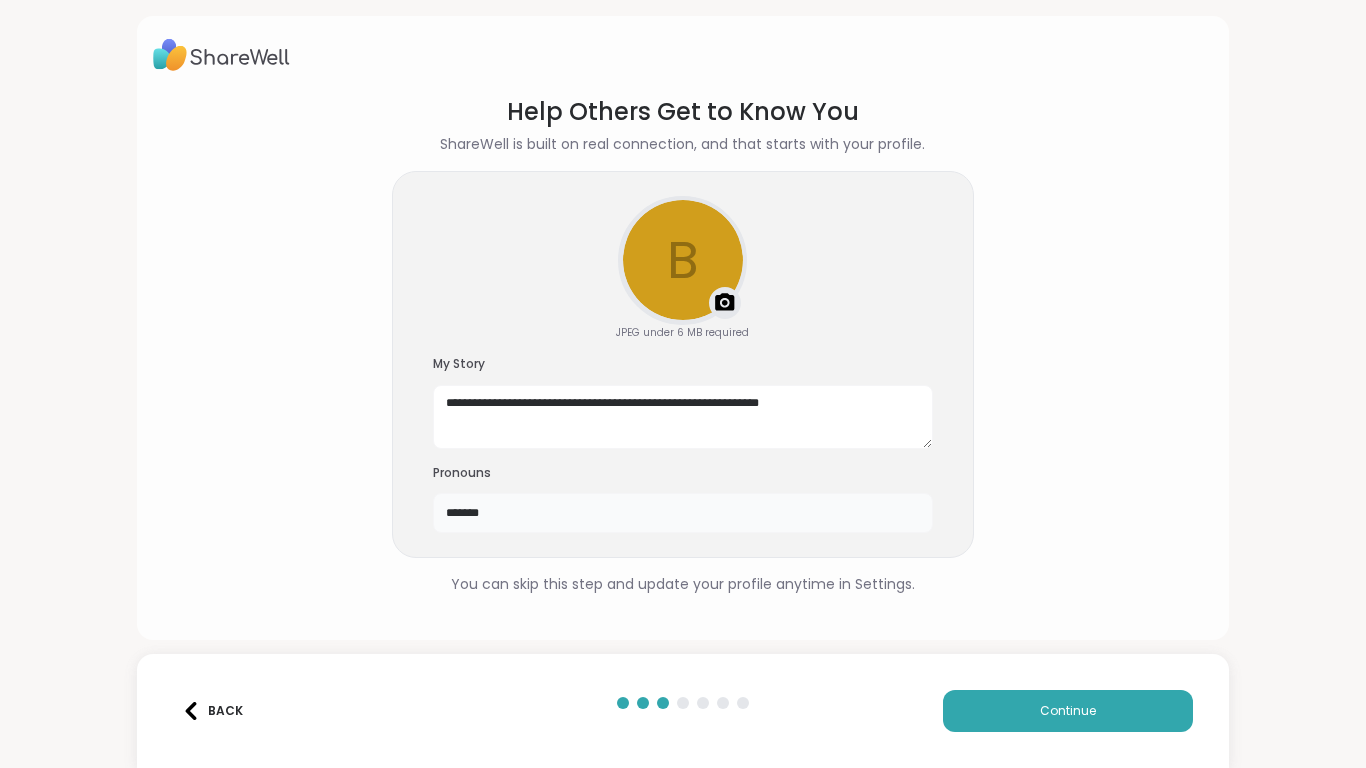 type on "*******" 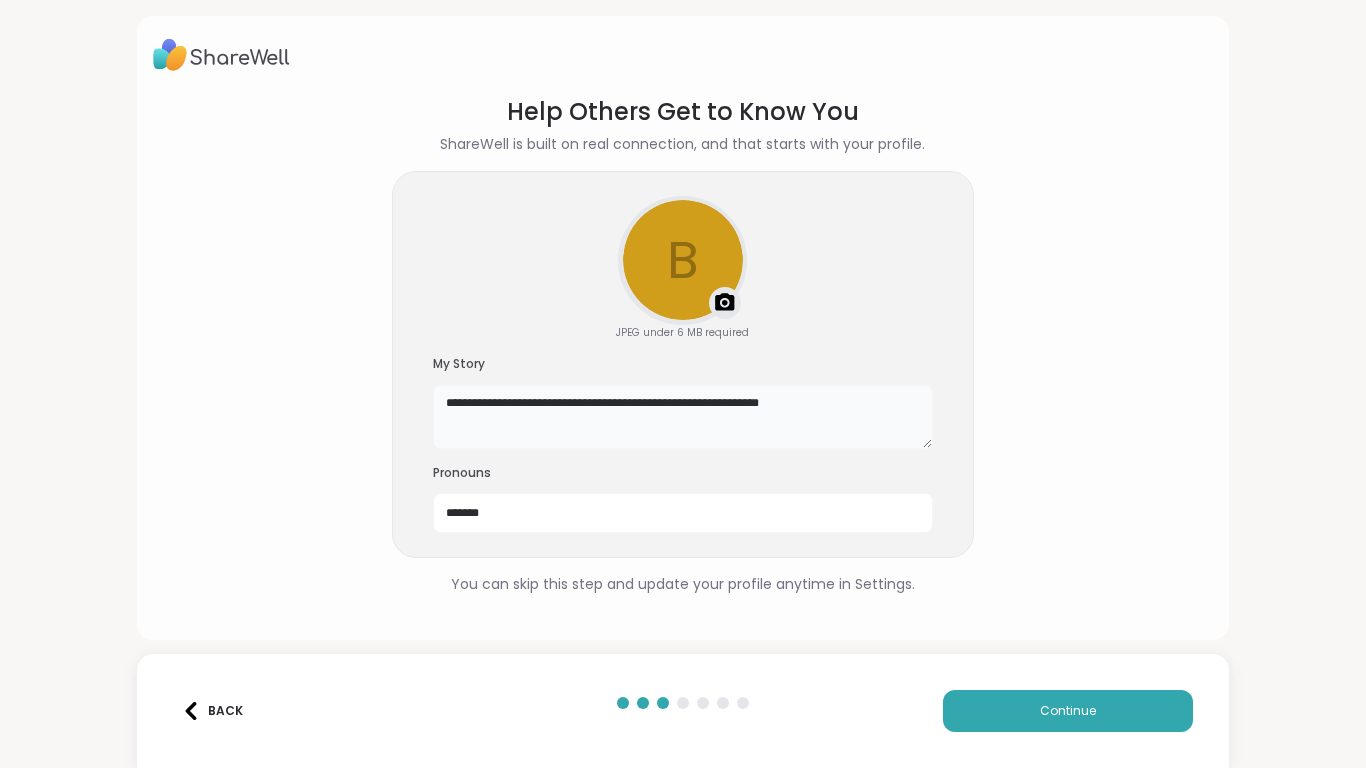 click on "**********" at bounding box center [683, 417] 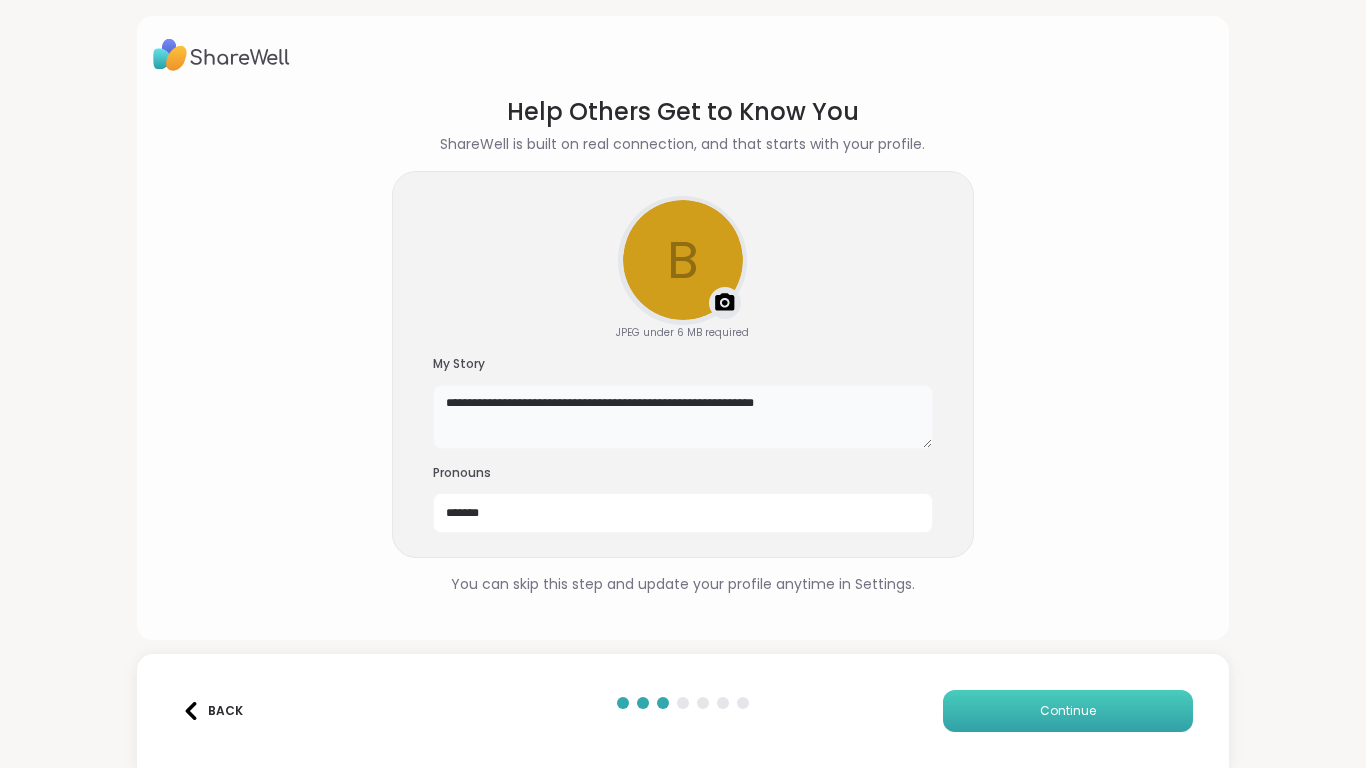 type on "**********" 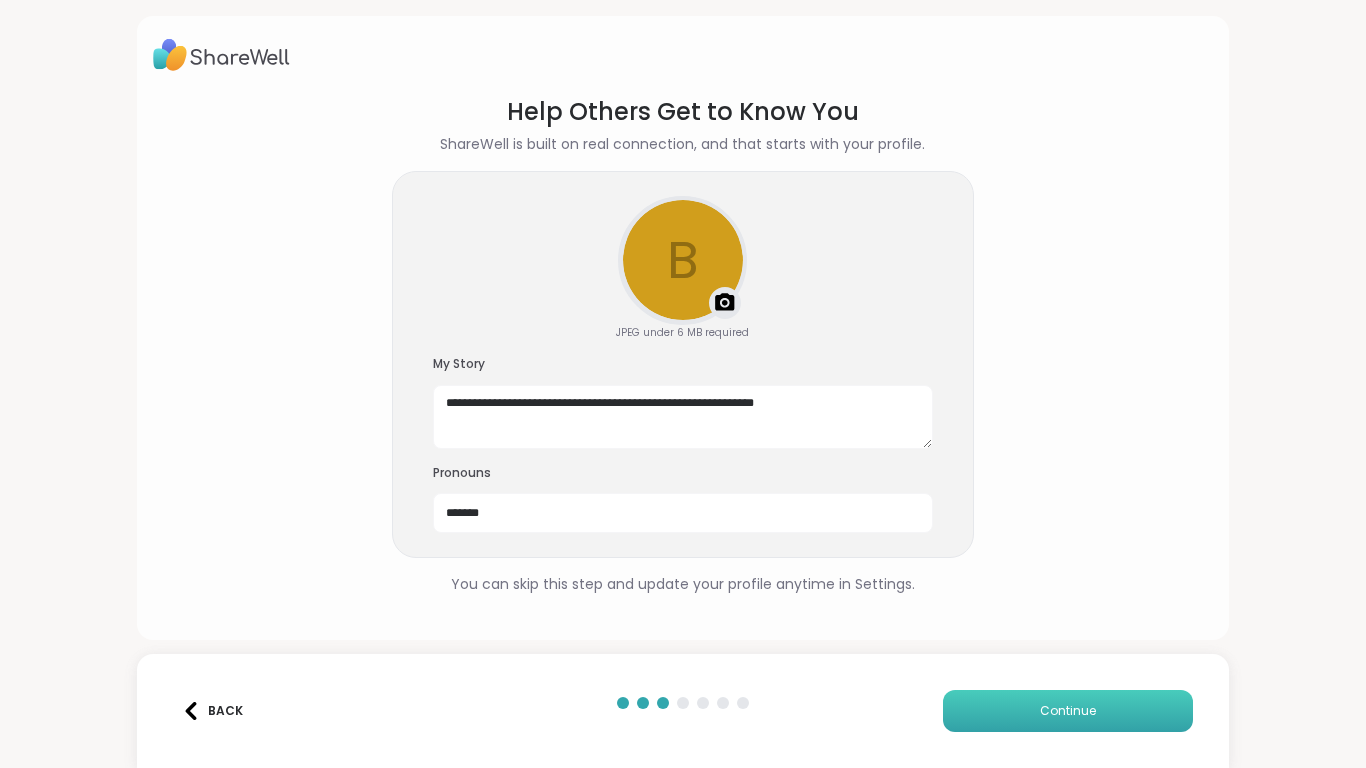 click on "Continue" at bounding box center [1068, 711] 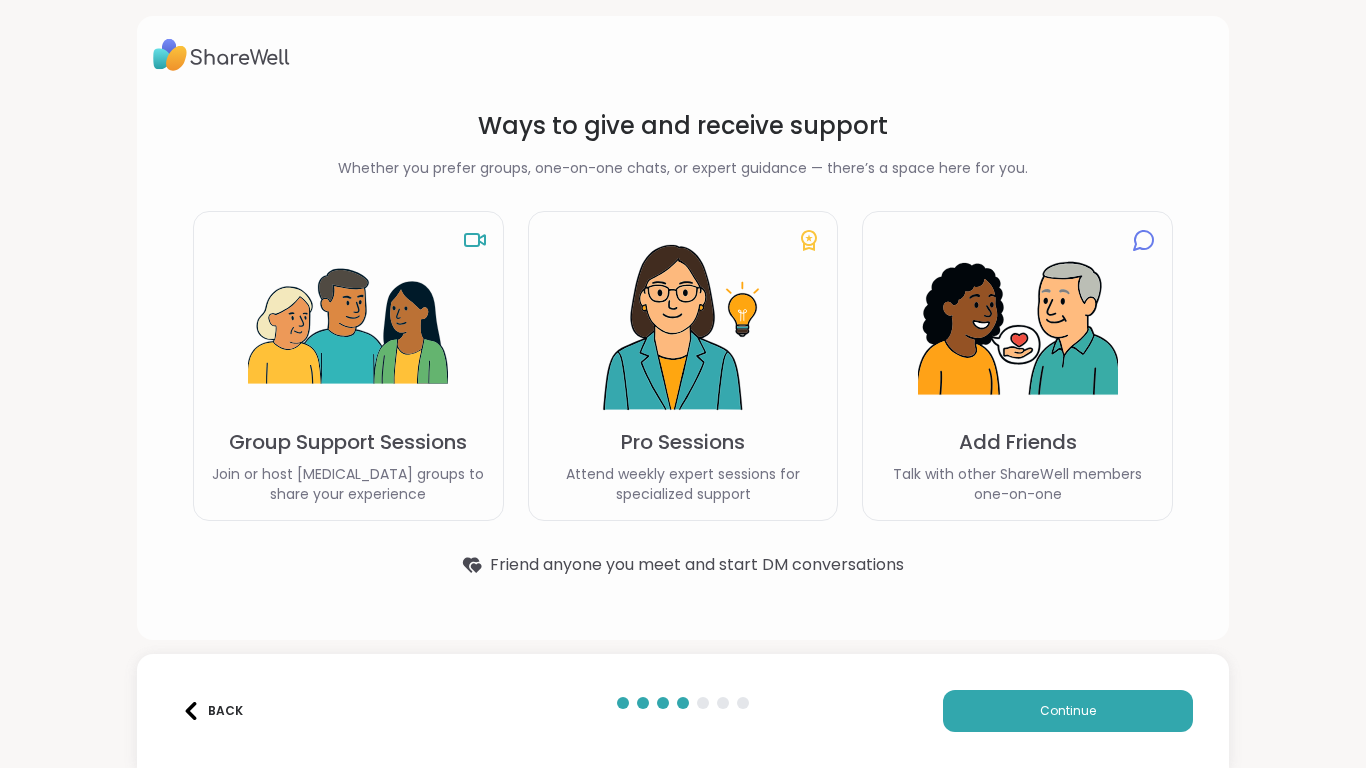 click on "Pro Sessions Attend weekly expert sessions for specialized support" at bounding box center (683, 366) 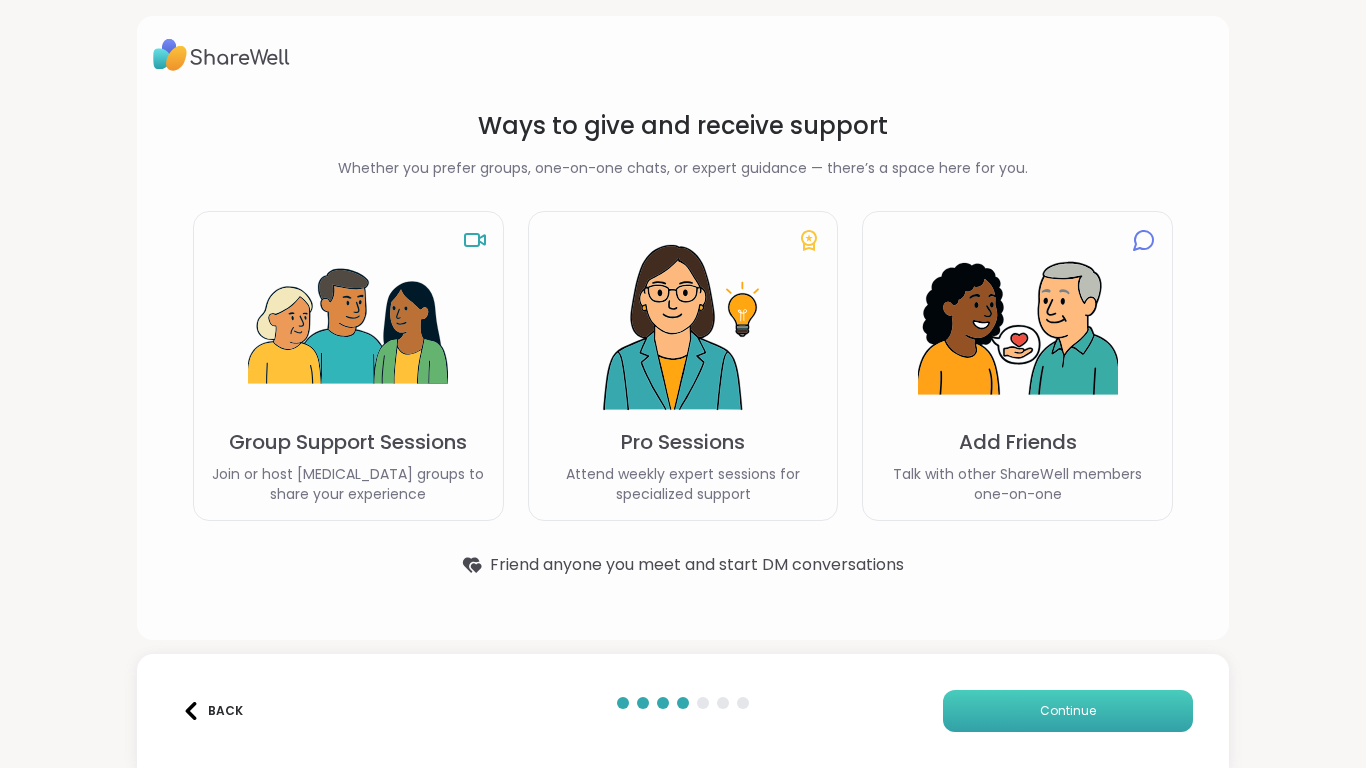 click on "Continue" at bounding box center [1068, 711] 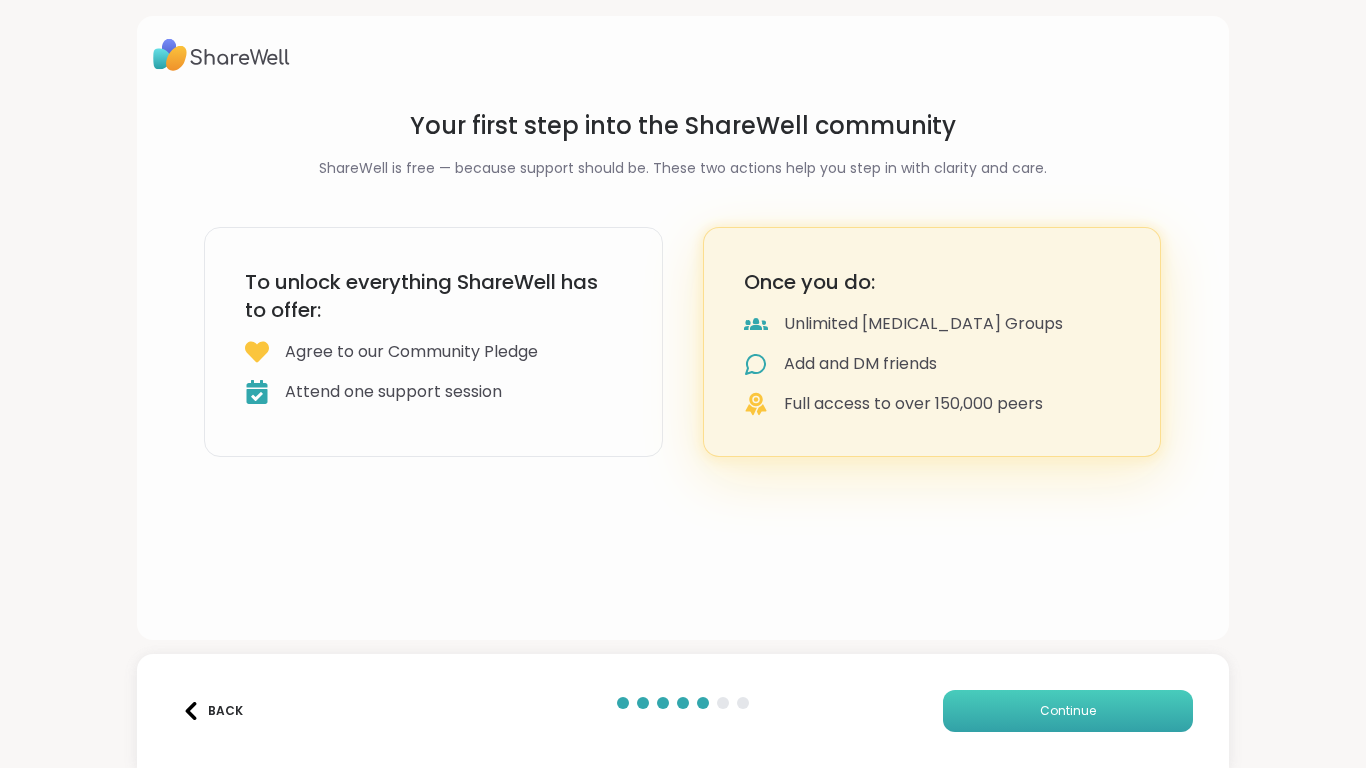 click on "Continue" at bounding box center [1068, 711] 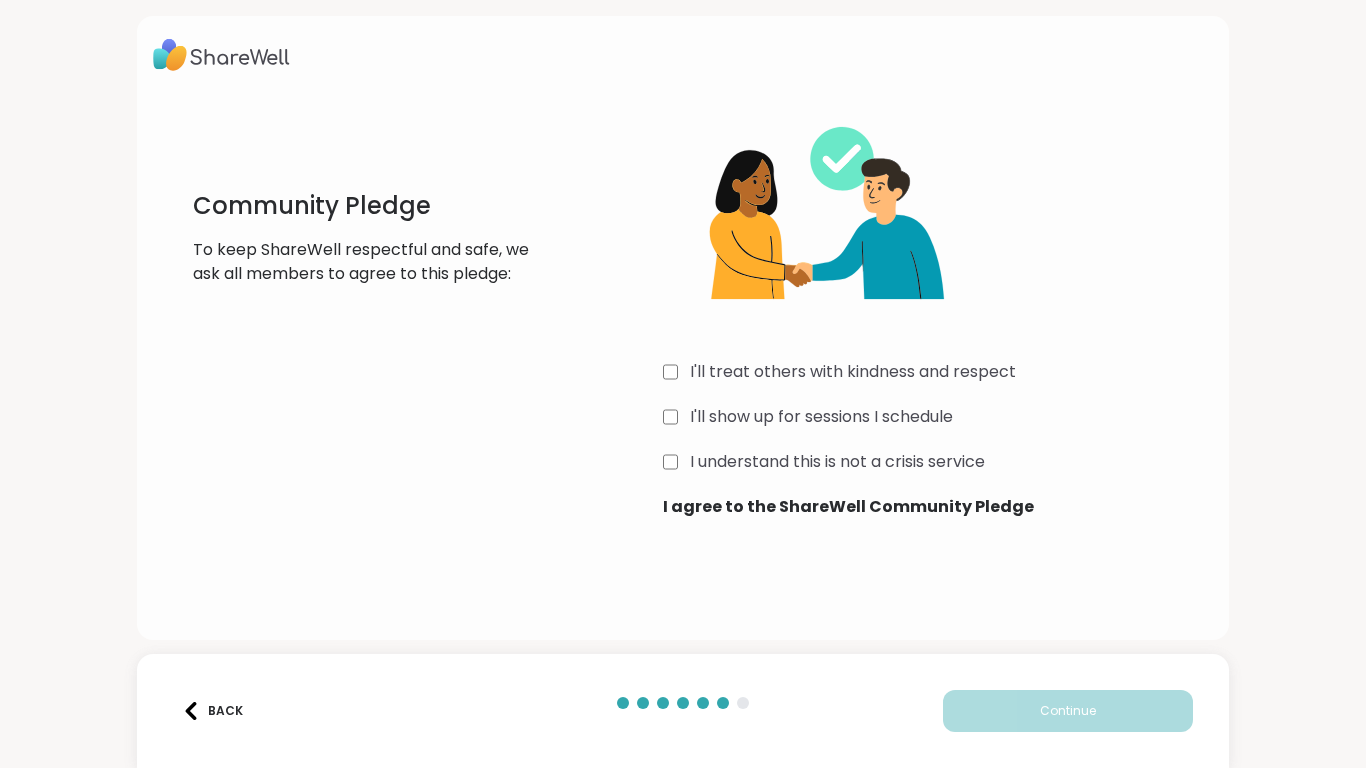 click on "Community Pledge To keep ShareWell respectful and safe, we ask all members to agree to this pledge: I'll treat others with kindness and respect I'll show up for sessions I schedule I understand this is not a crisis service I agree to the ShareWell Community Pledge" at bounding box center (683, 306) 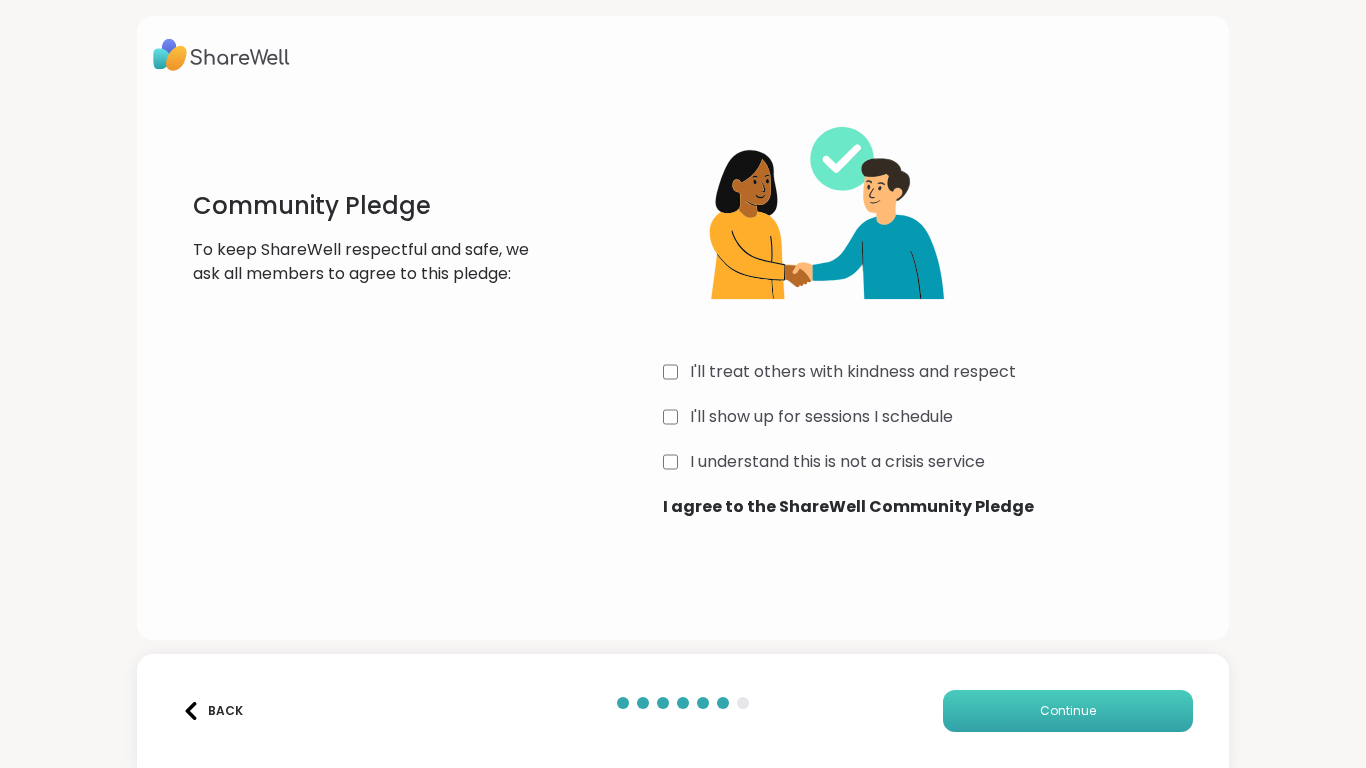 click on "Continue" at bounding box center [1068, 711] 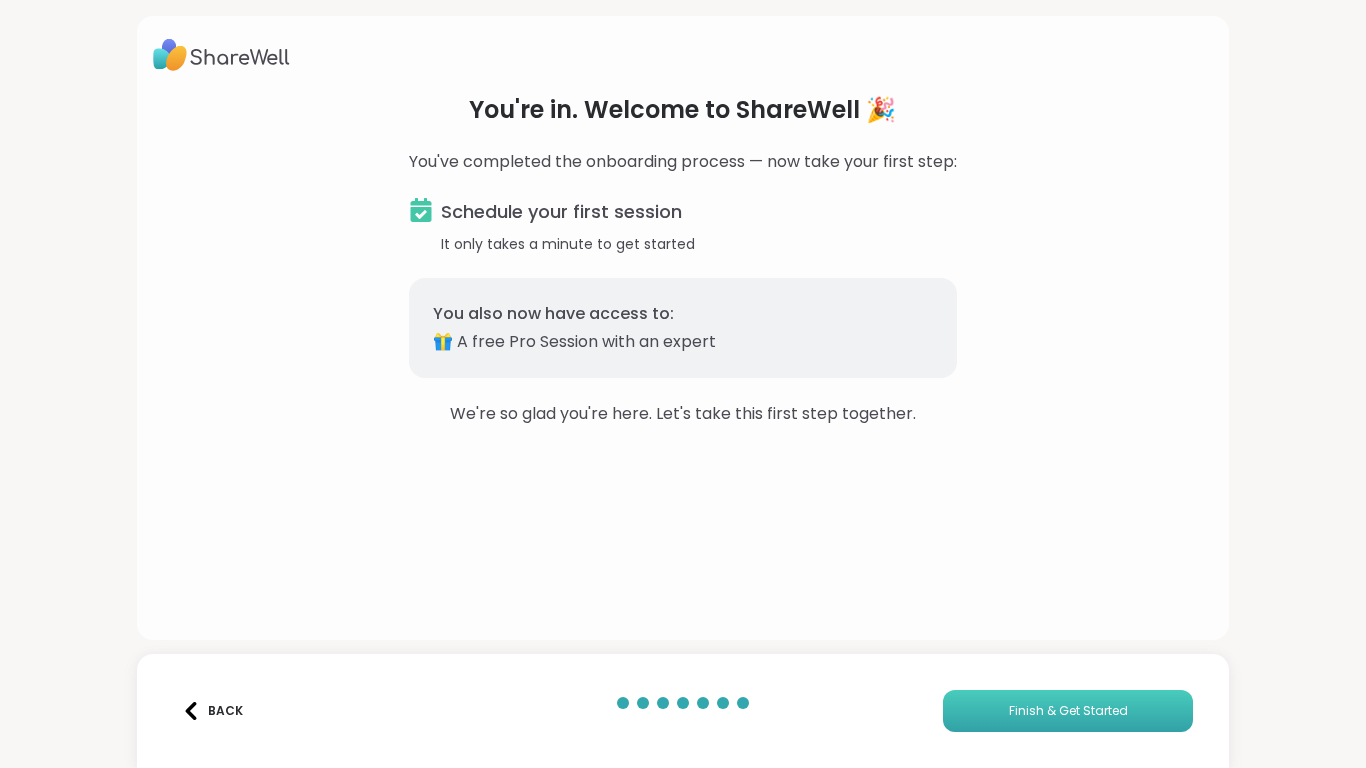 click on "Finish & Get Started" at bounding box center (1068, 711) 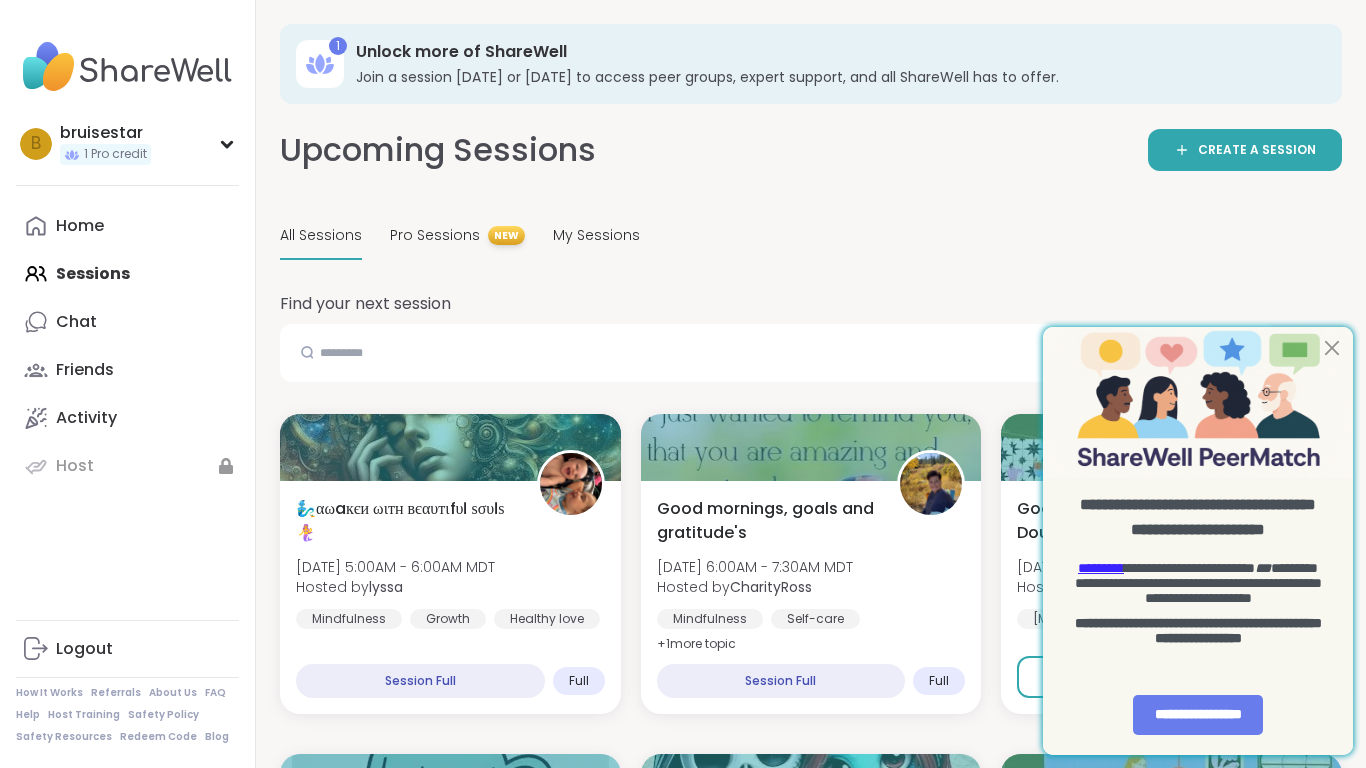 scroll, scrollTop: 0, scrollLeft: 0, axis: both 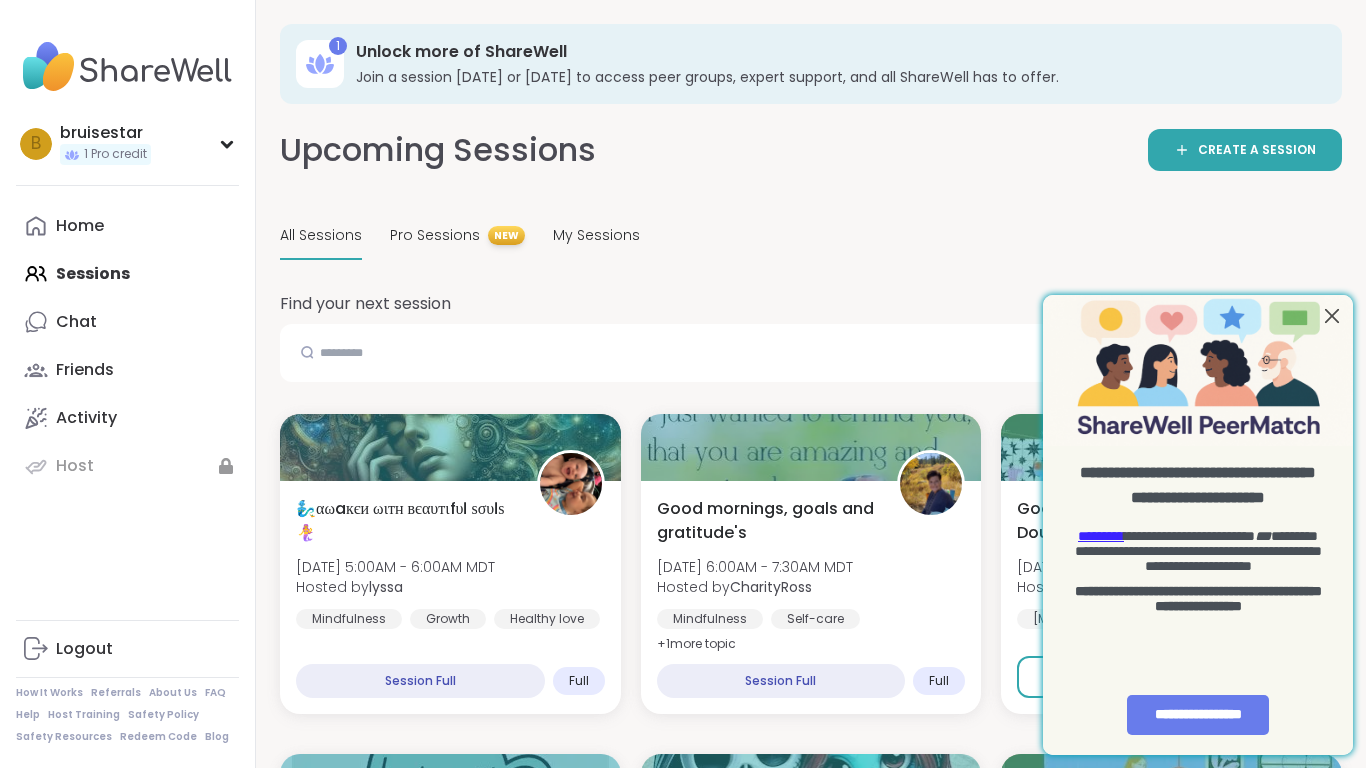 click at bounding box center (1332, 315) 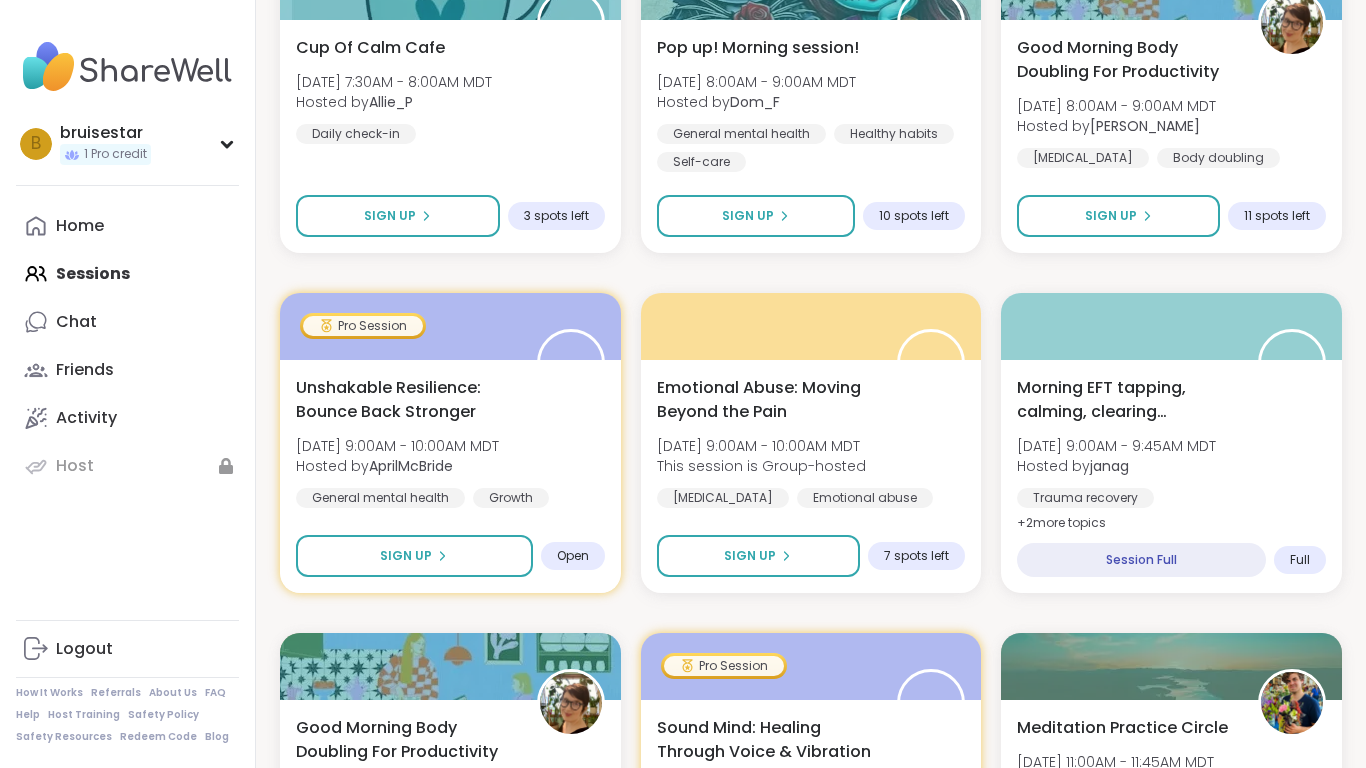 scroll, scrollTop: 0, scrollLeft: 0, axis: both 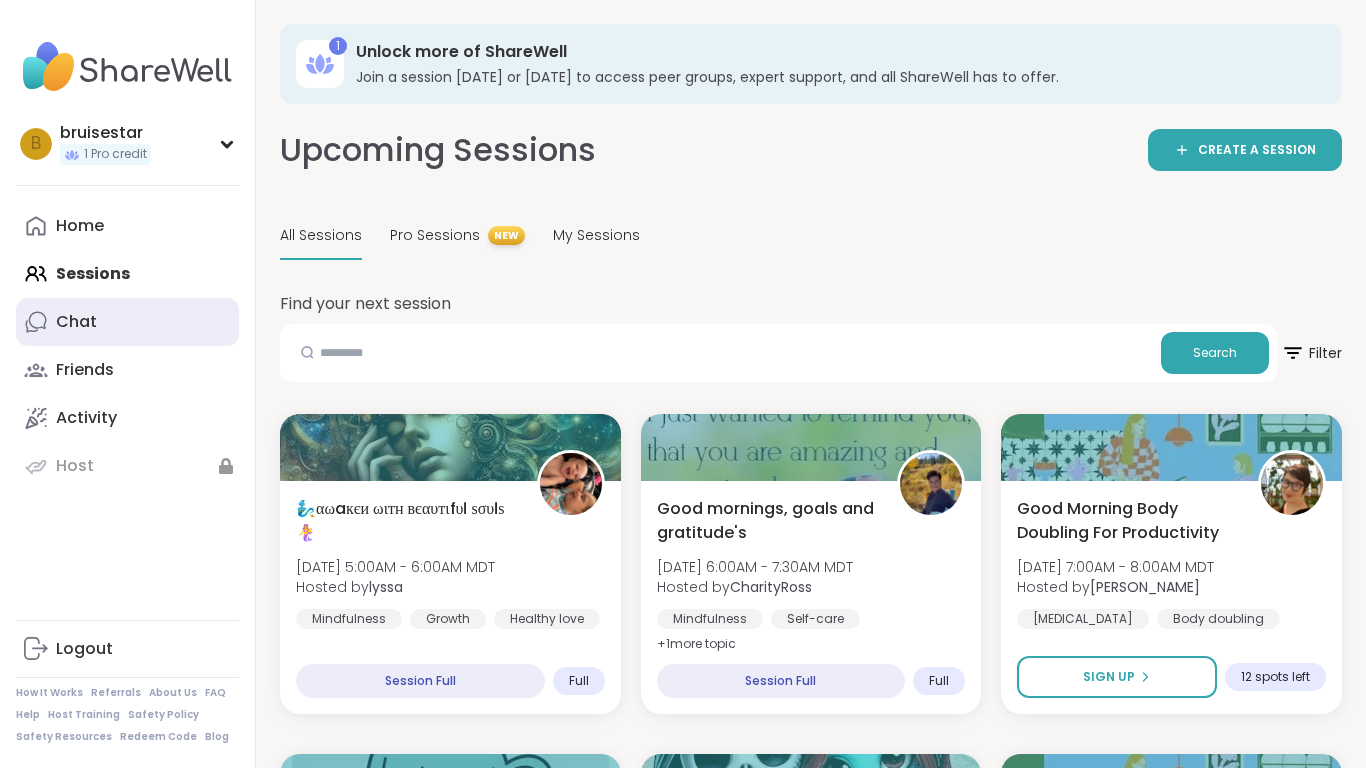 click on "Chat" at bounding box center (127, 322) 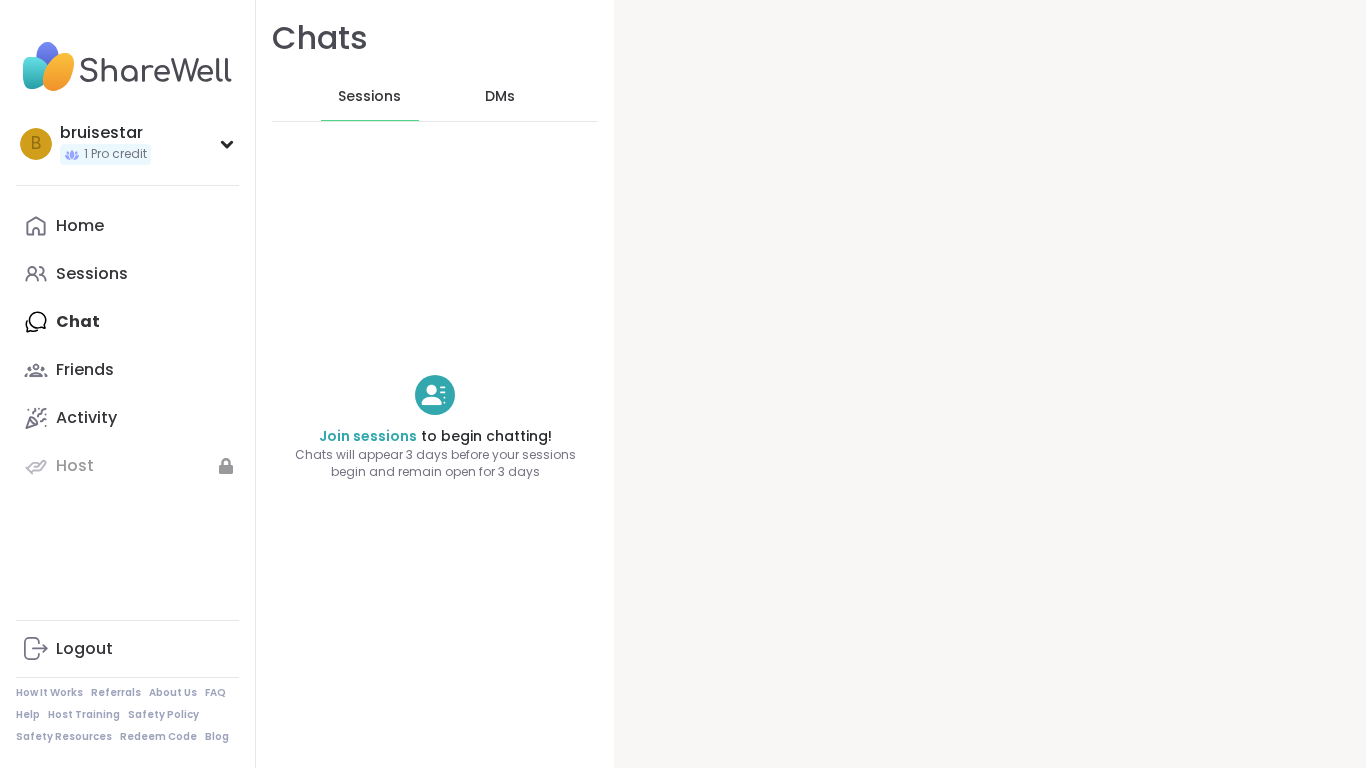 scroll, scrollTop: 0, scrollLeft: 0, axis: both 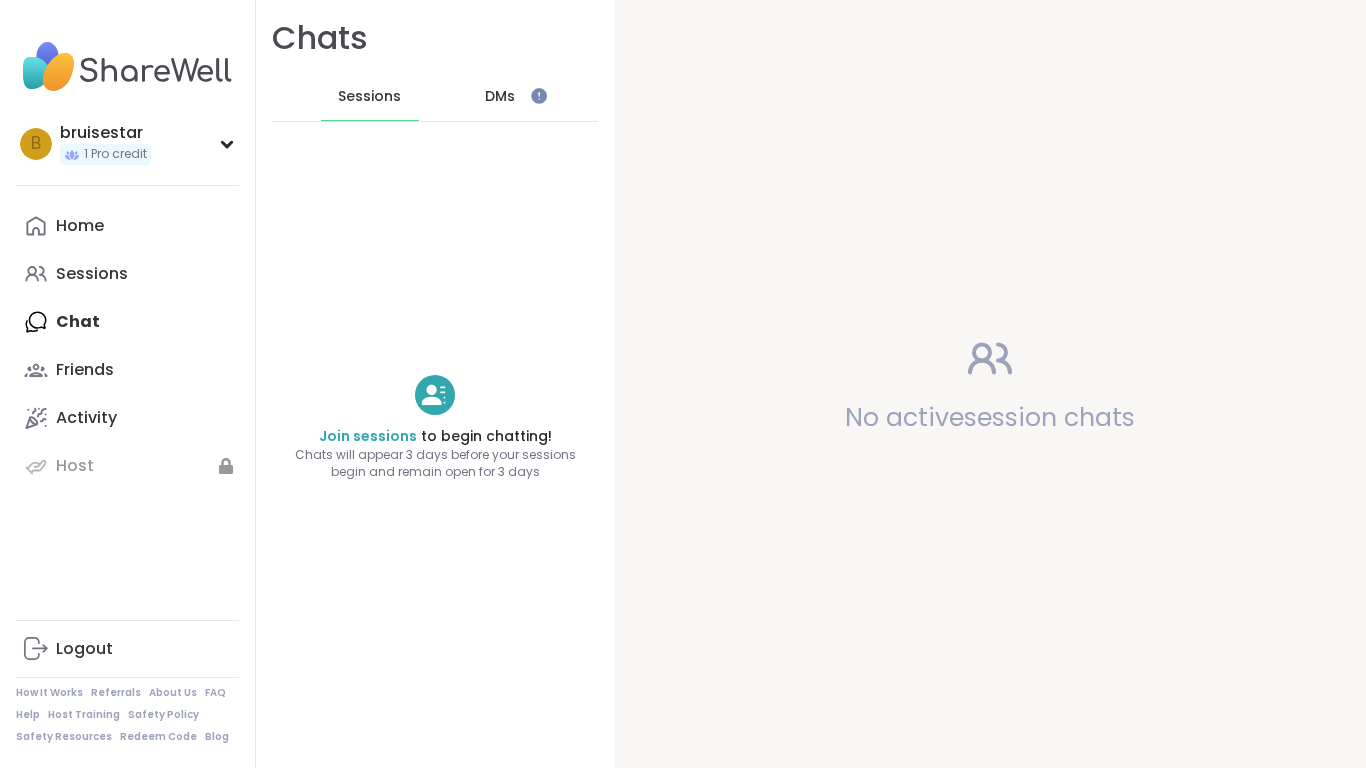 click on "DMs" at bounding box center [500, 97] 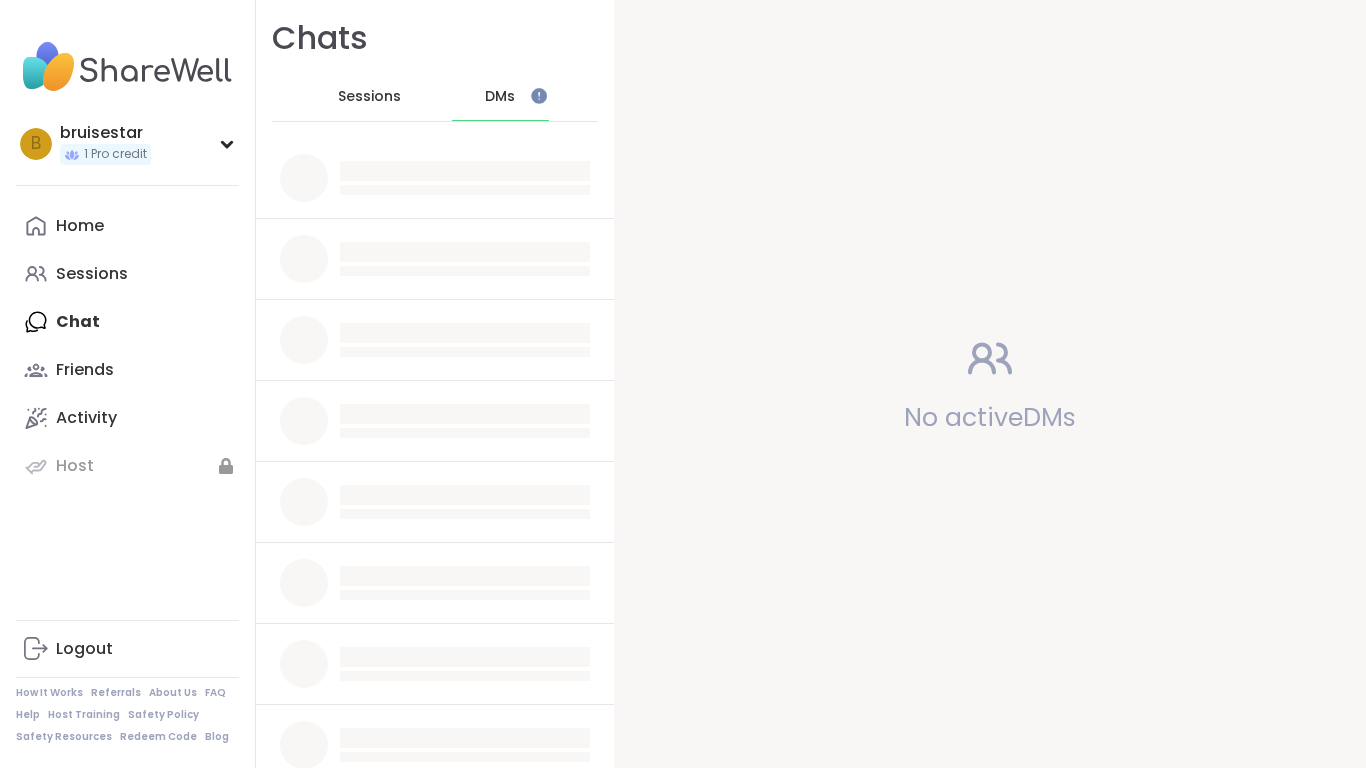 click on "Sessions" at bounding box center (370, 97) 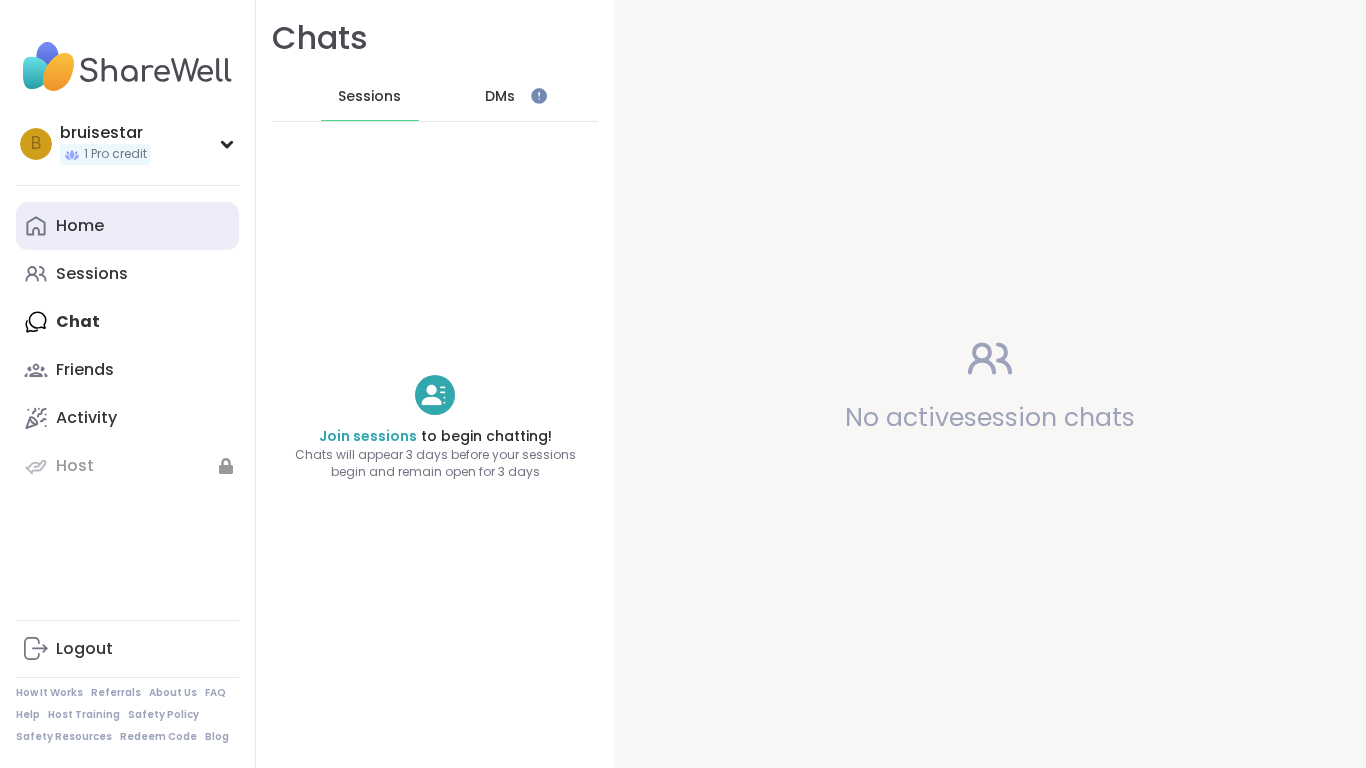 click on "Home" at bounding box center [80, 226] 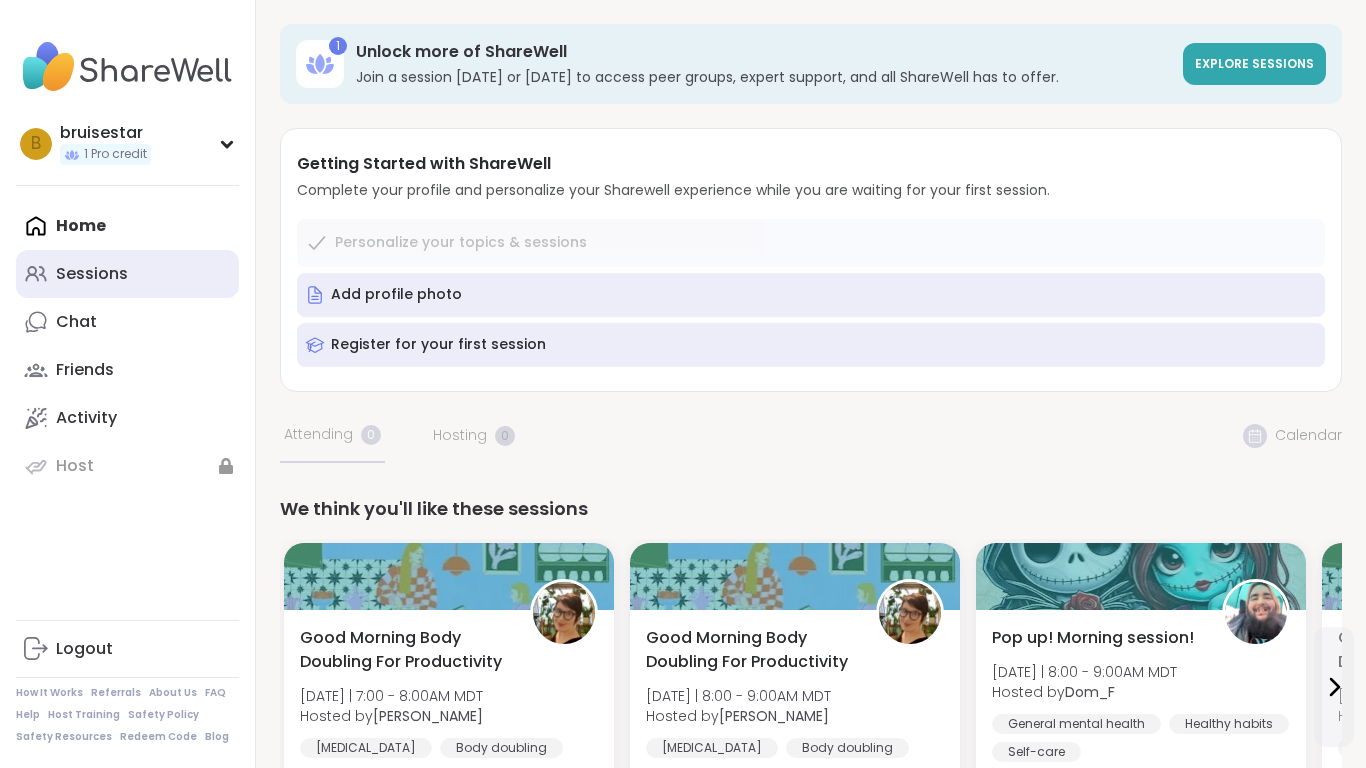 click on "Sessions" at bounding box center (92, 274) 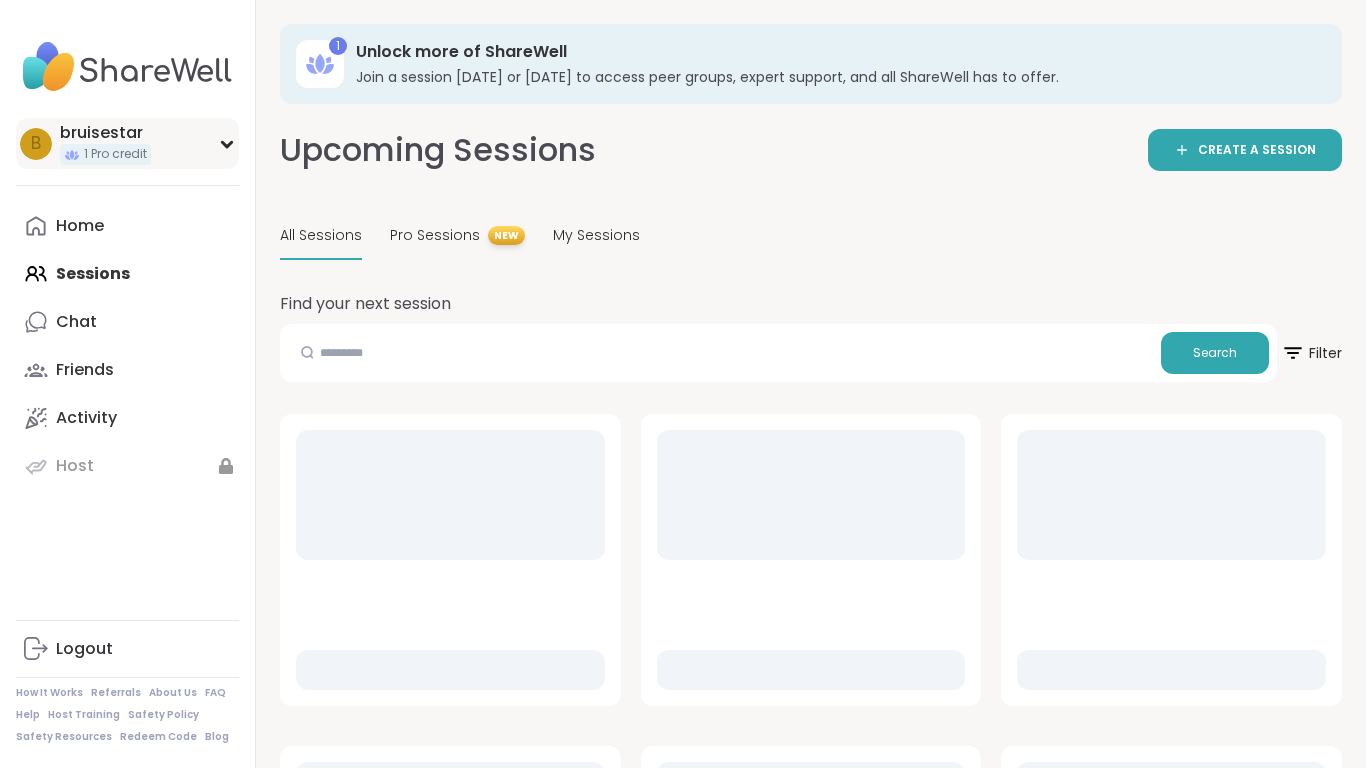 click on "b bruisestar 1 Pro credit" at bounding box center [127, 143] 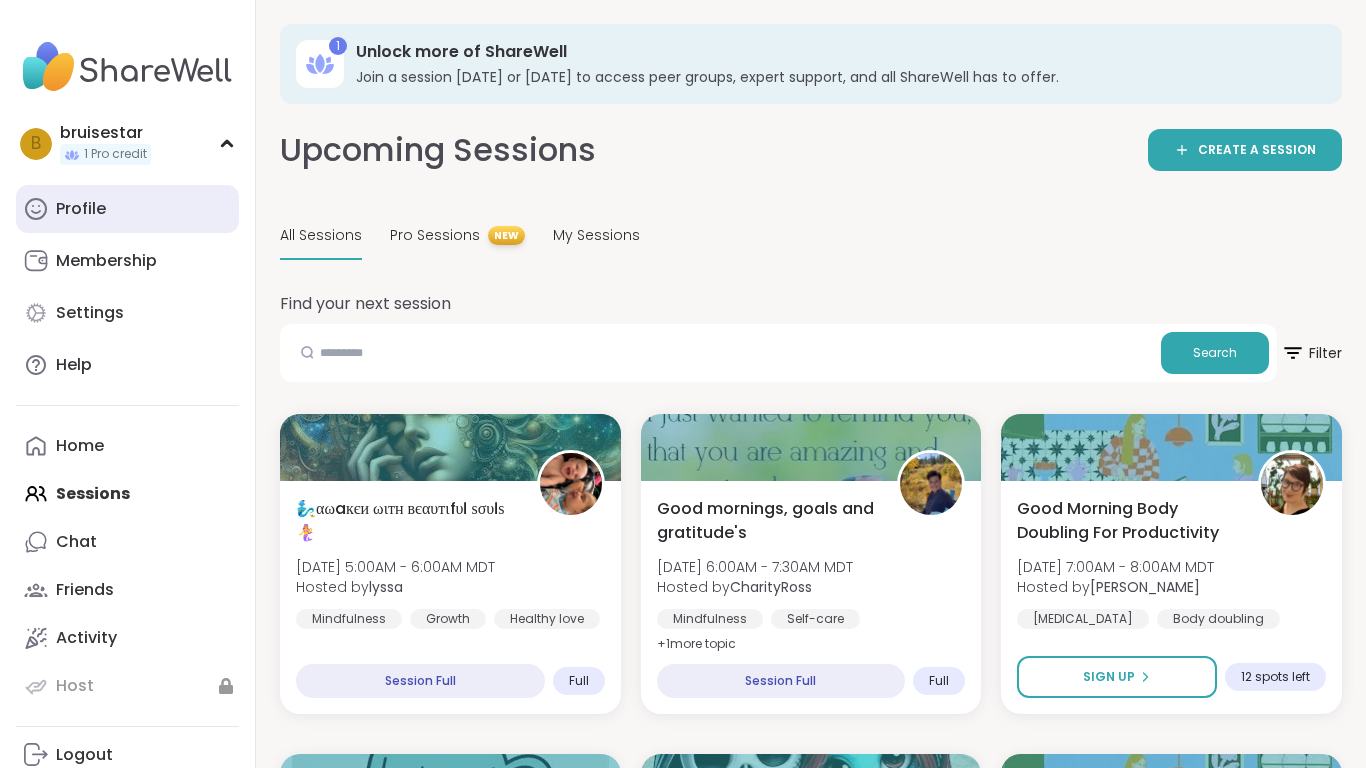 click on "Profile" at bounding box center [127, 209] 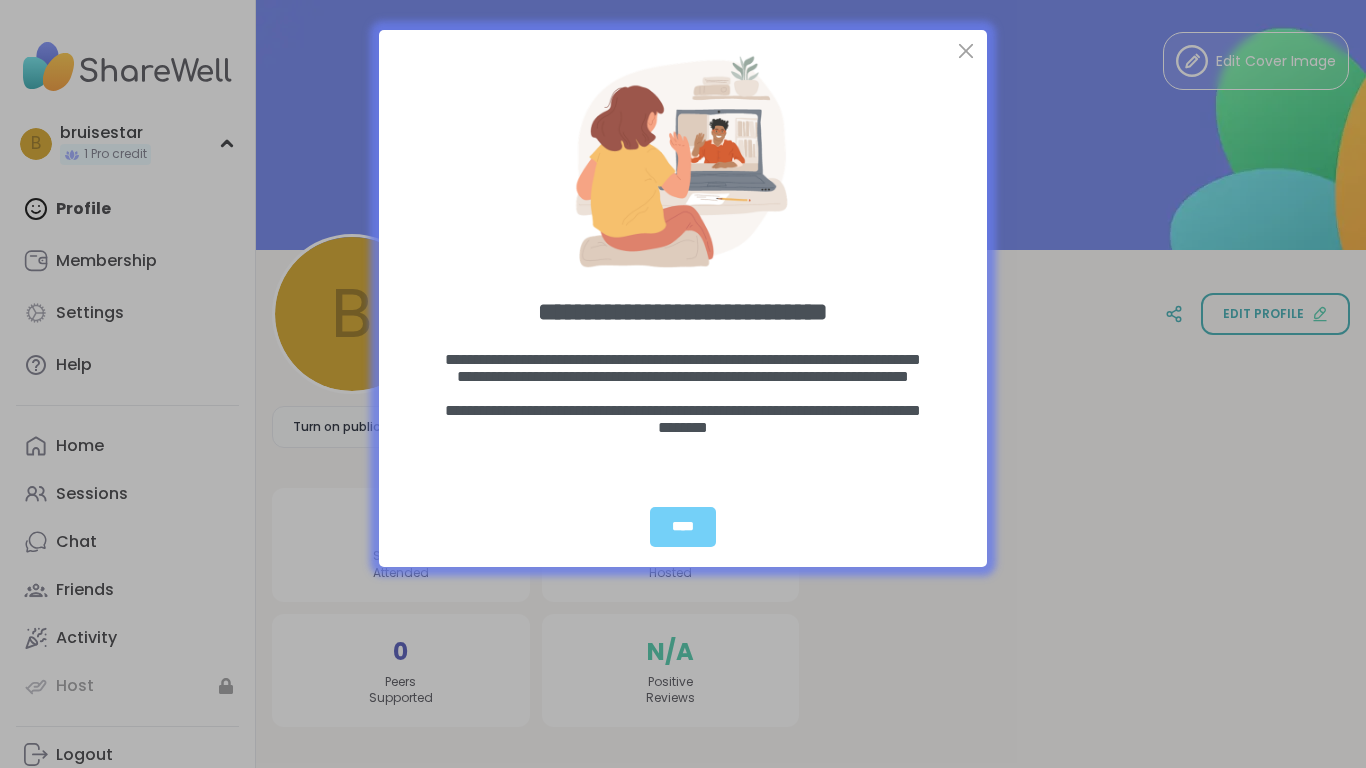 scroll, scrollTop: 0, scrollLeft: 0, axis: both 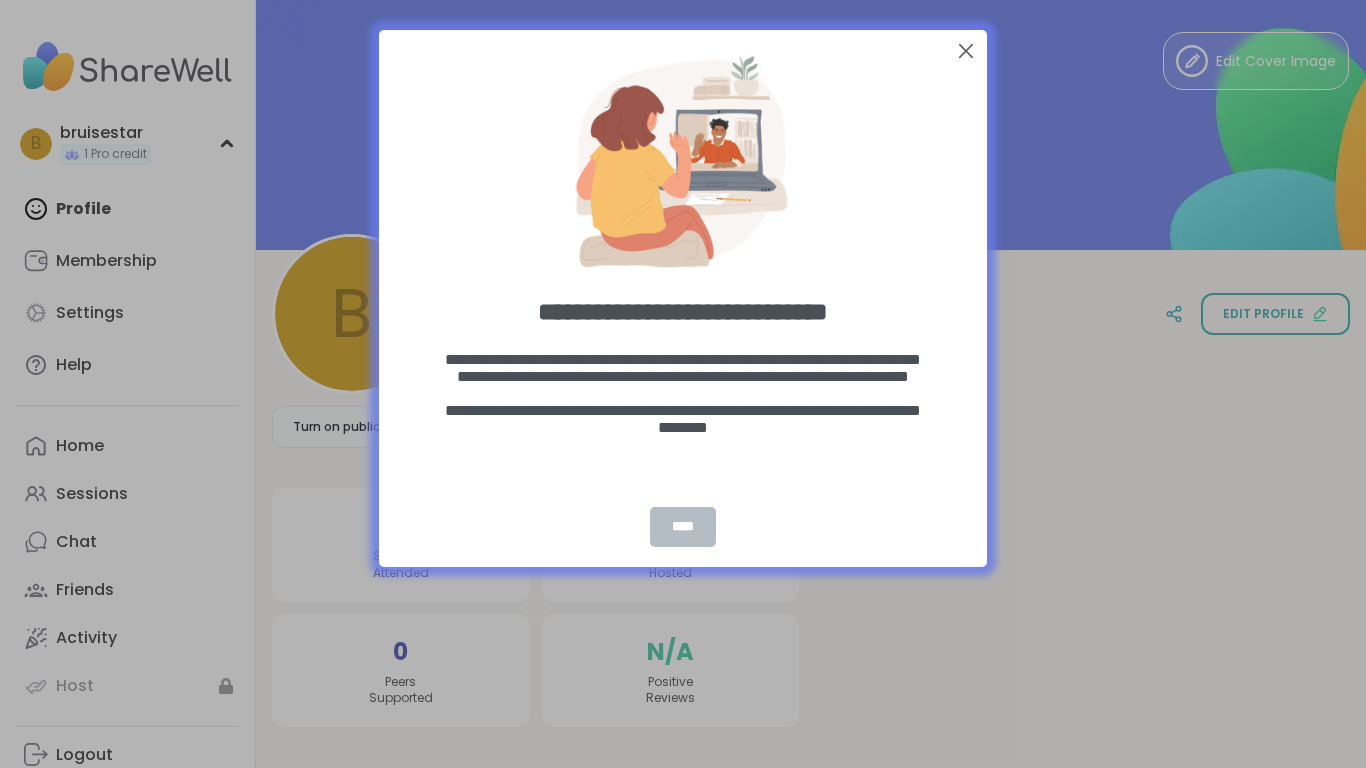 click on "****" at bounding box center (683, 527) 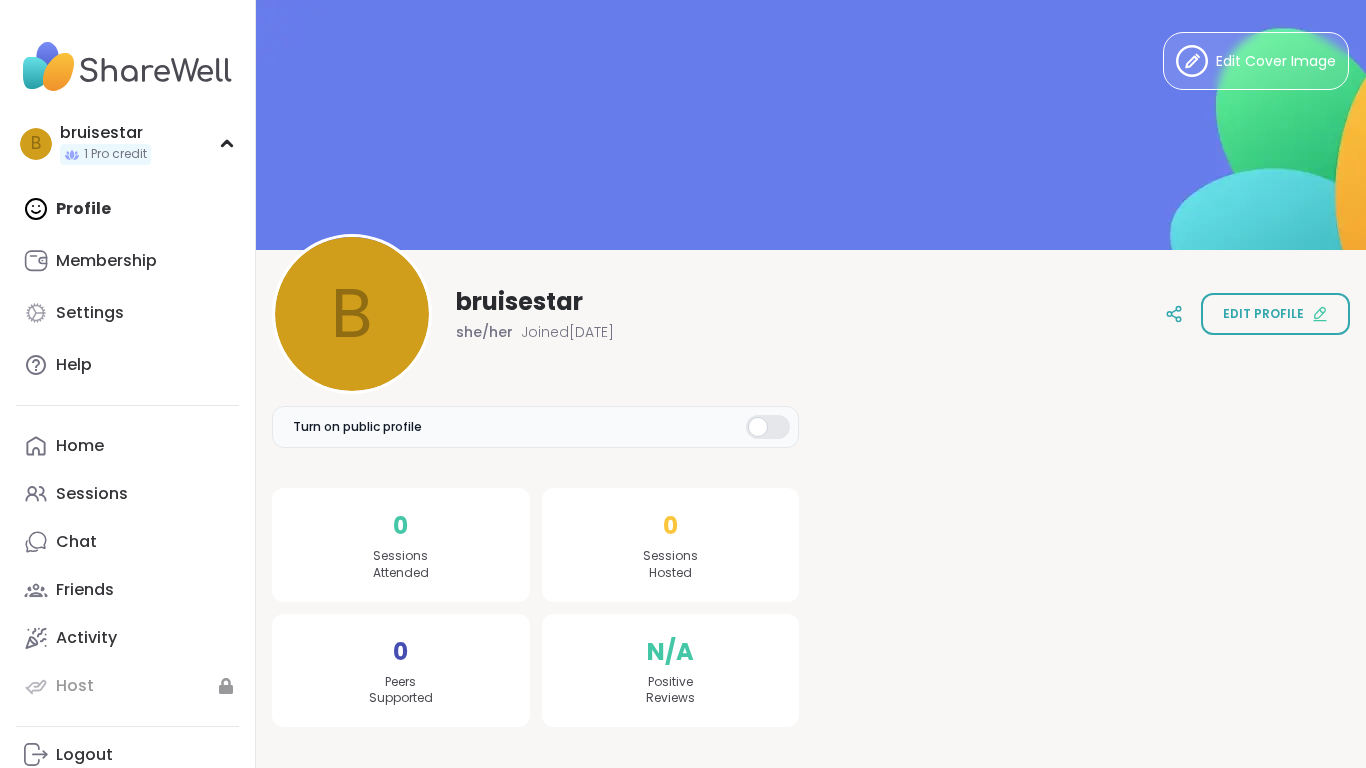 scroll, scrollTop: 0, scrollLeft: 0, axis: both 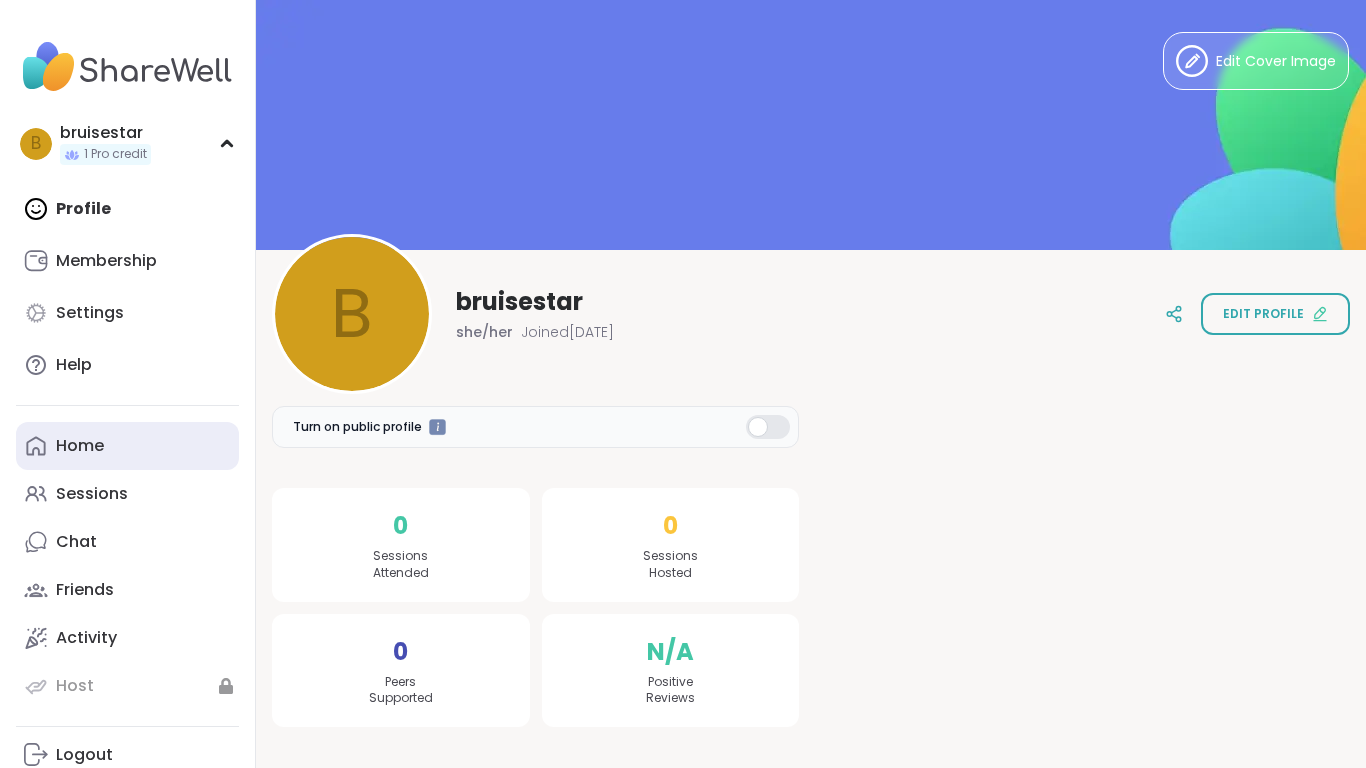 click on "Home" at bounding box center (127, 446) 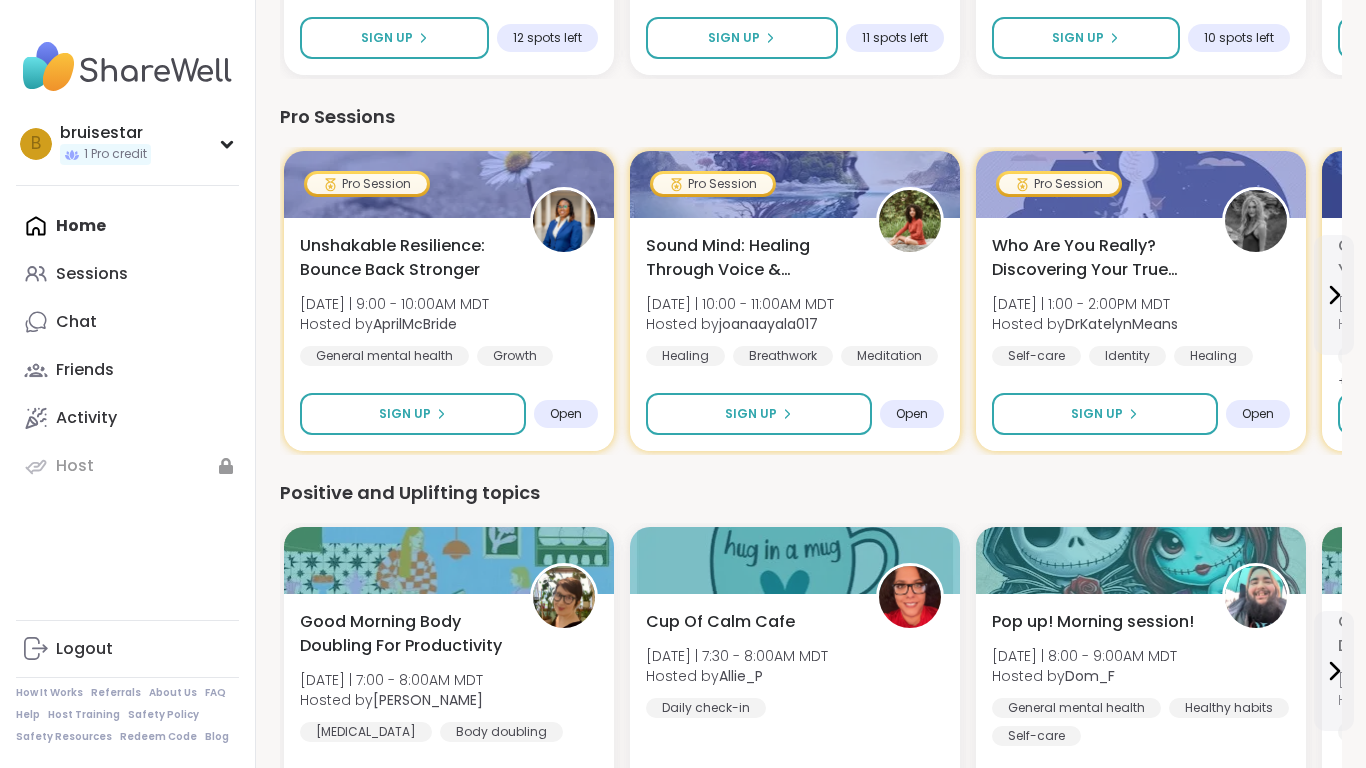 scroll, scrollTop: 844, scrollLeft: 0, axis: vertical 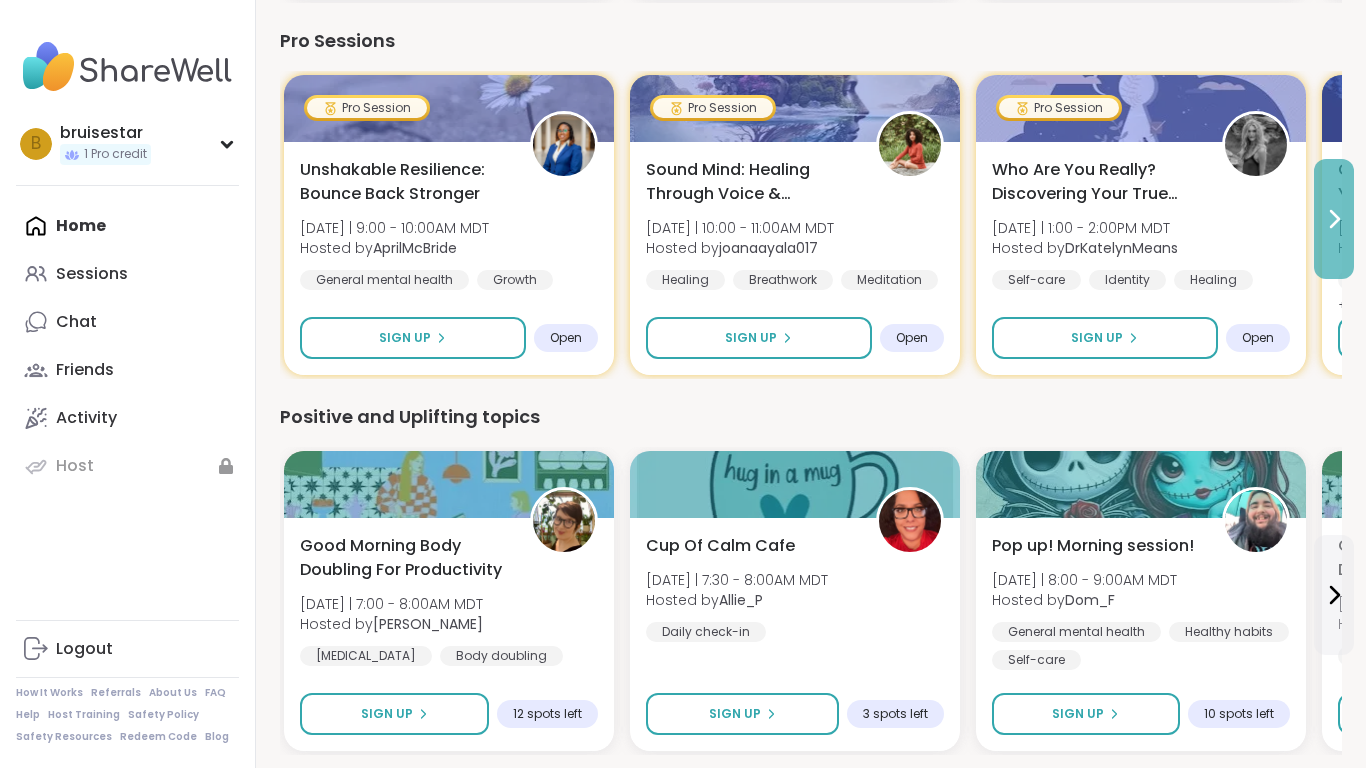 click 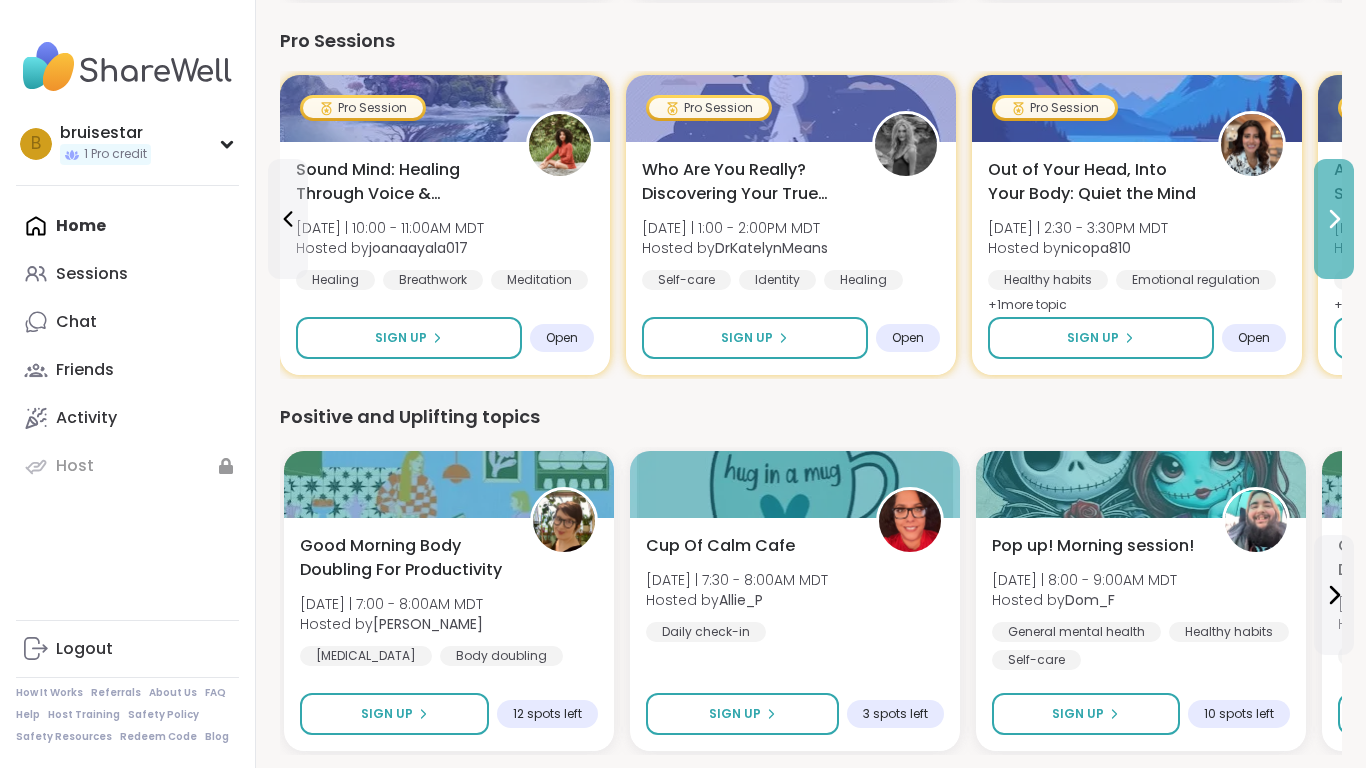 click 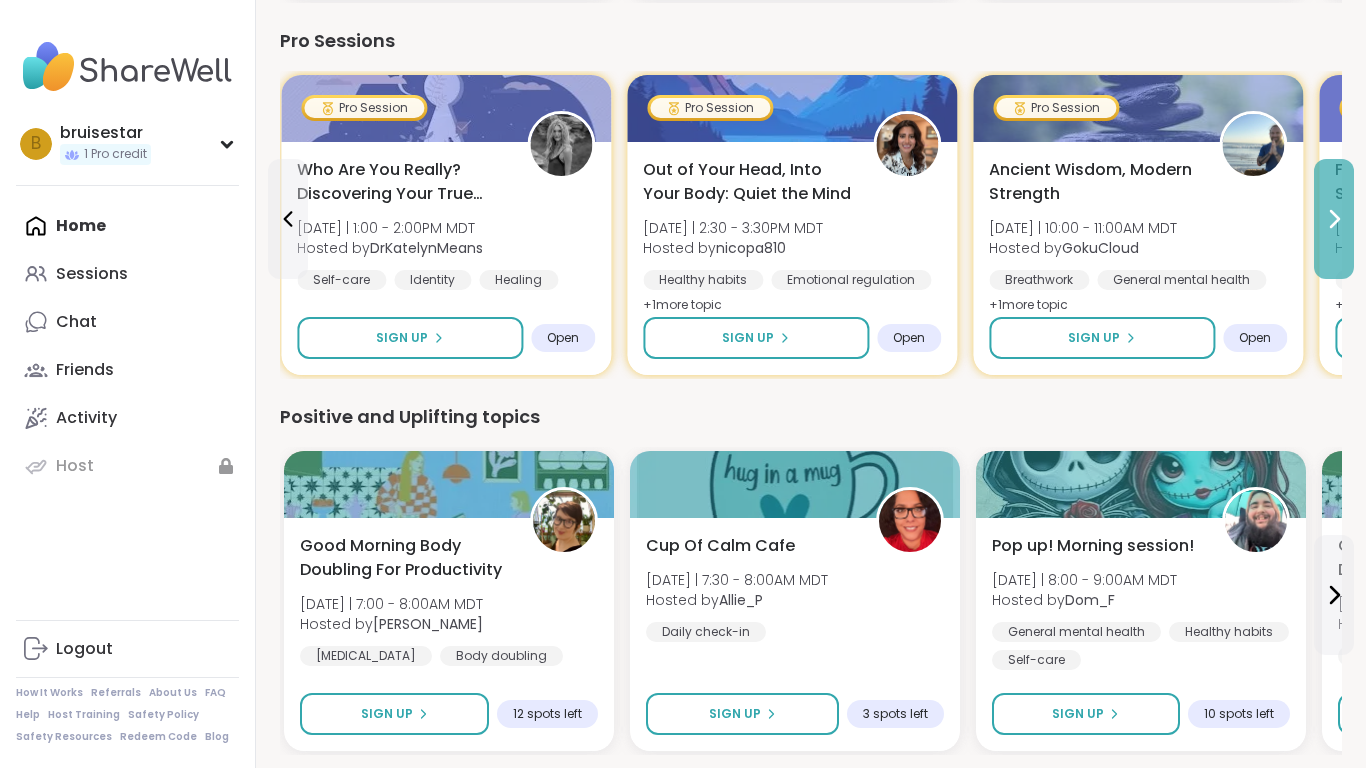 click 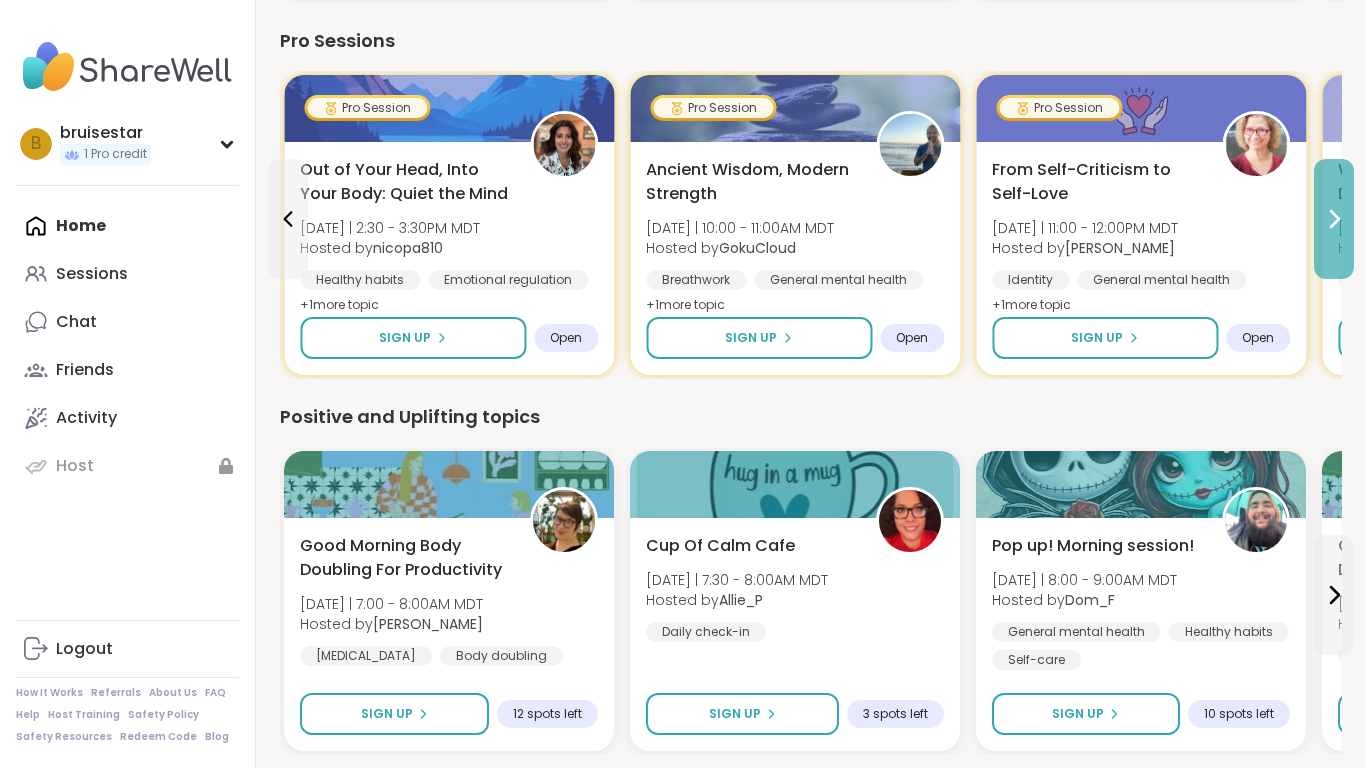 click 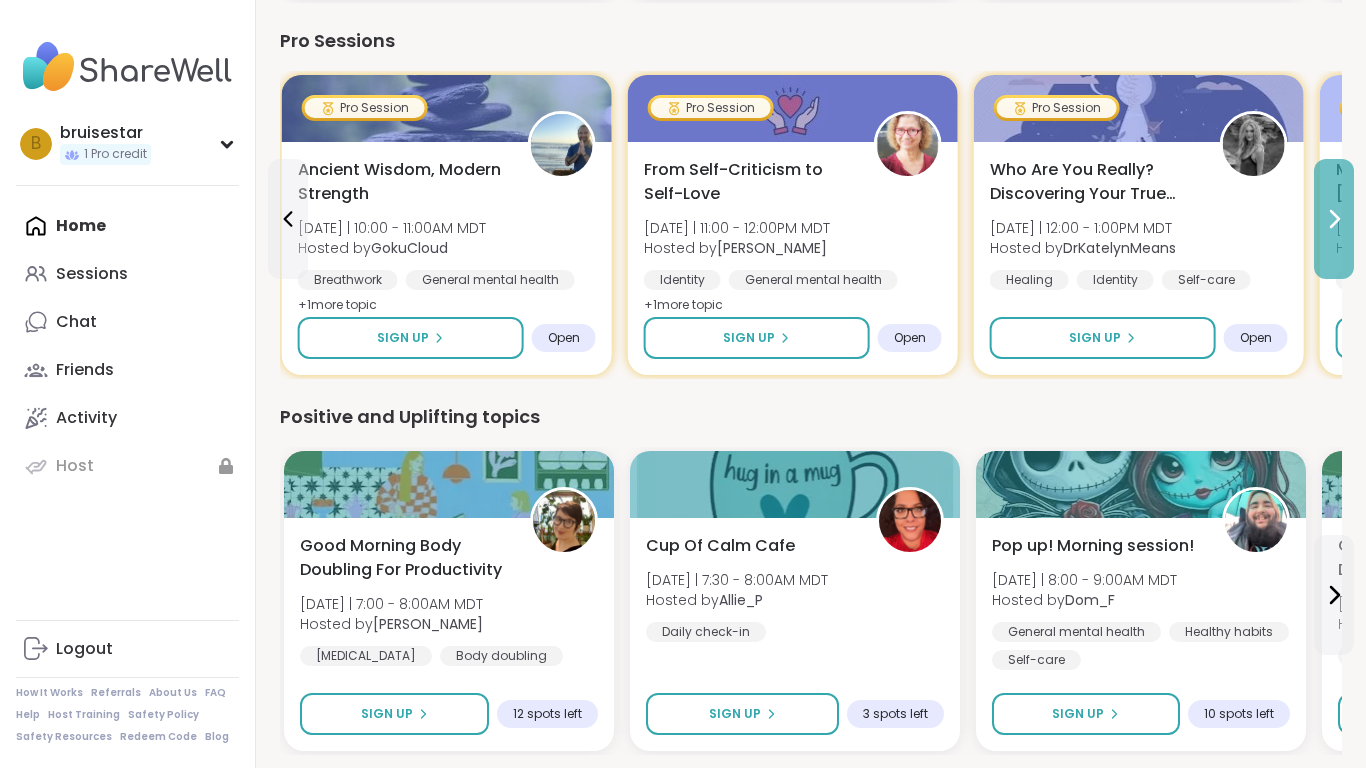 click 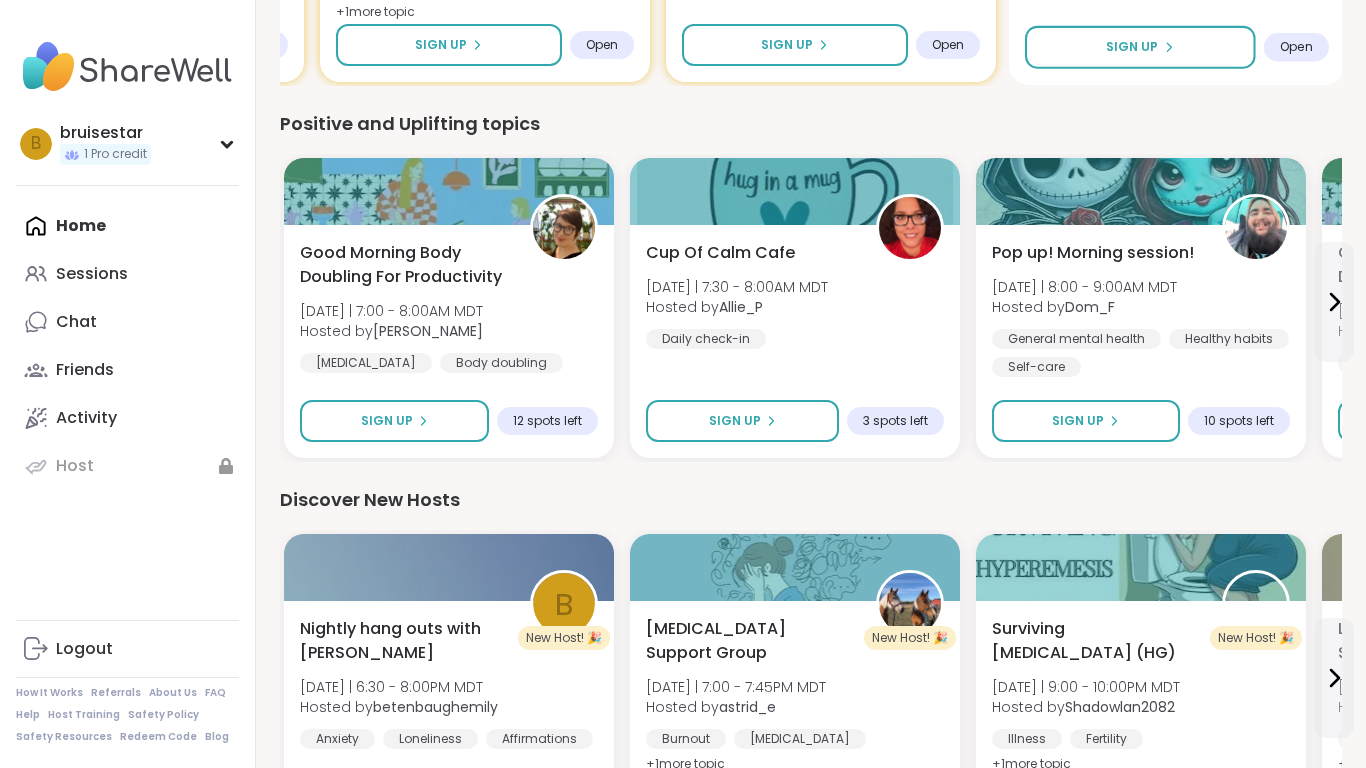 scroll, scrollTop: 1139, scrollLeft: 0, axis: vertical 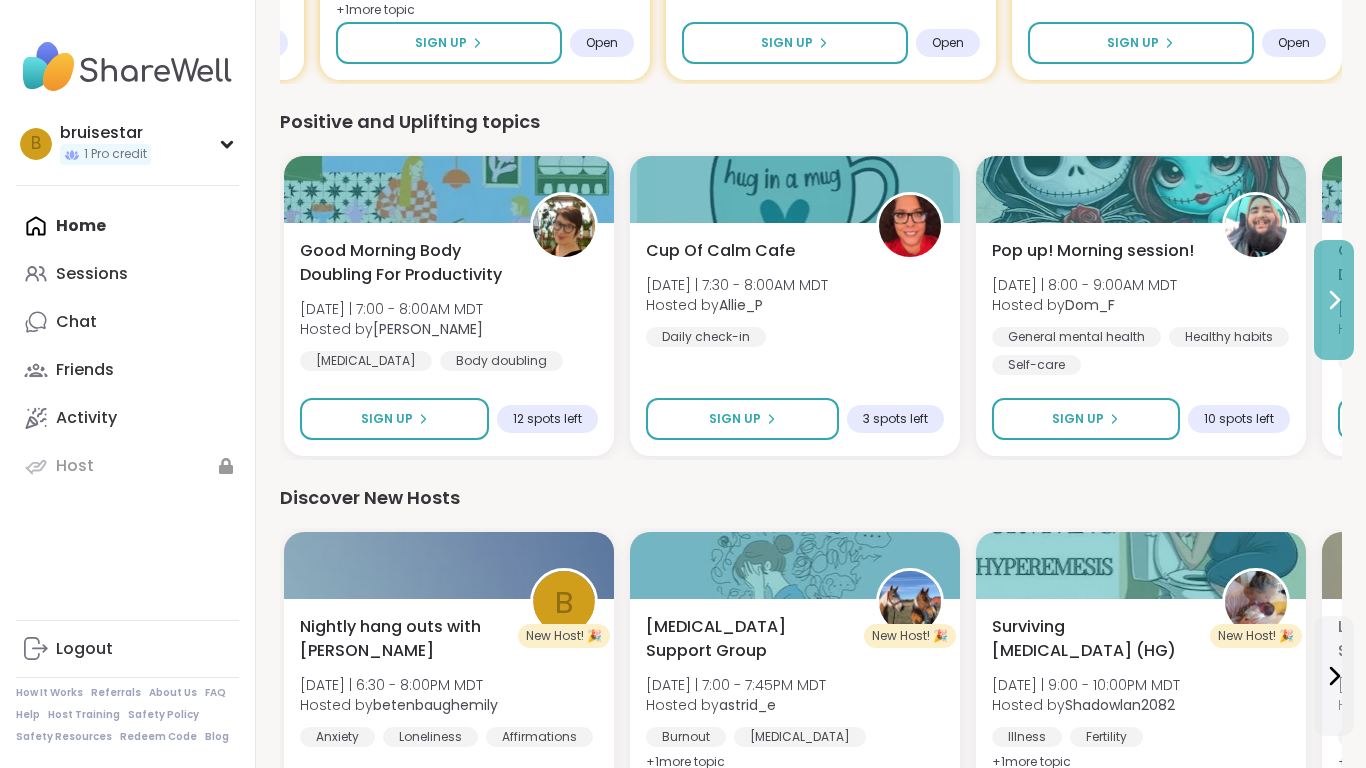 click 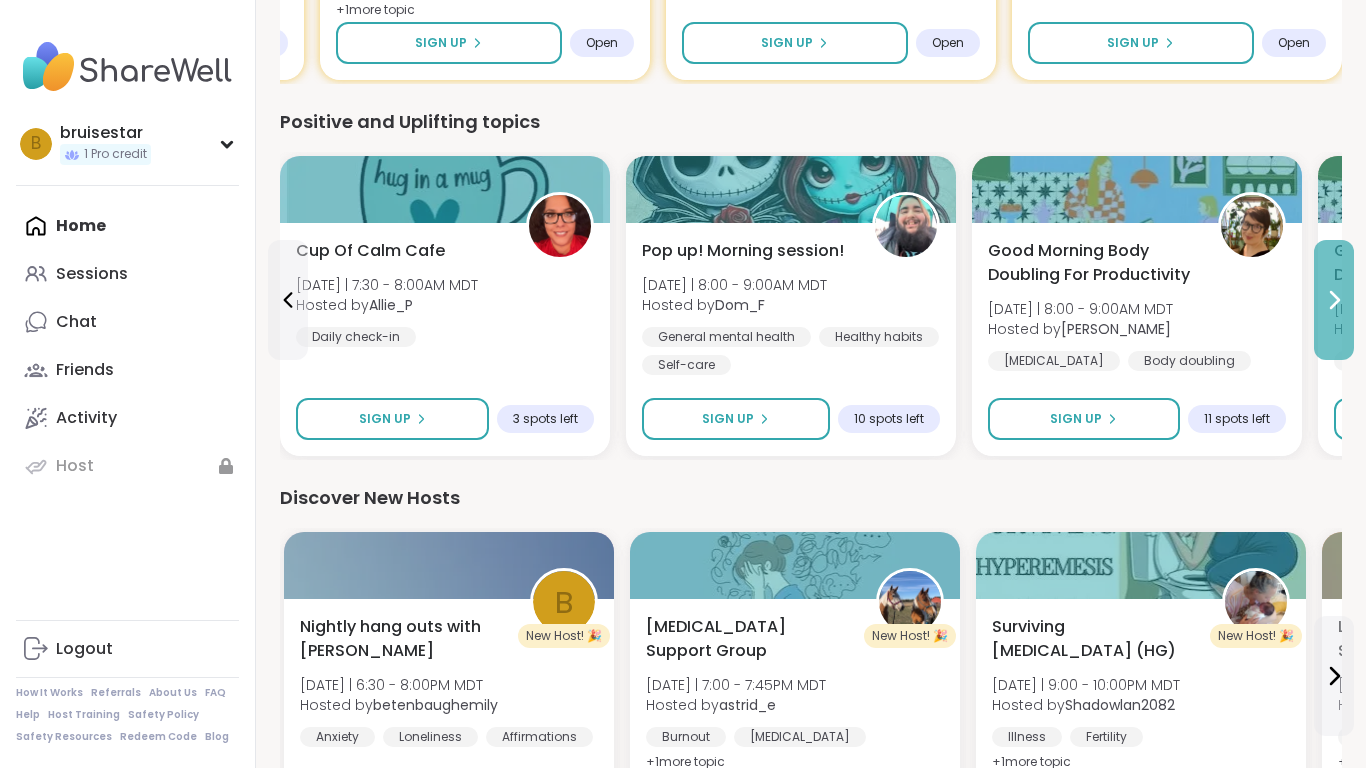 click 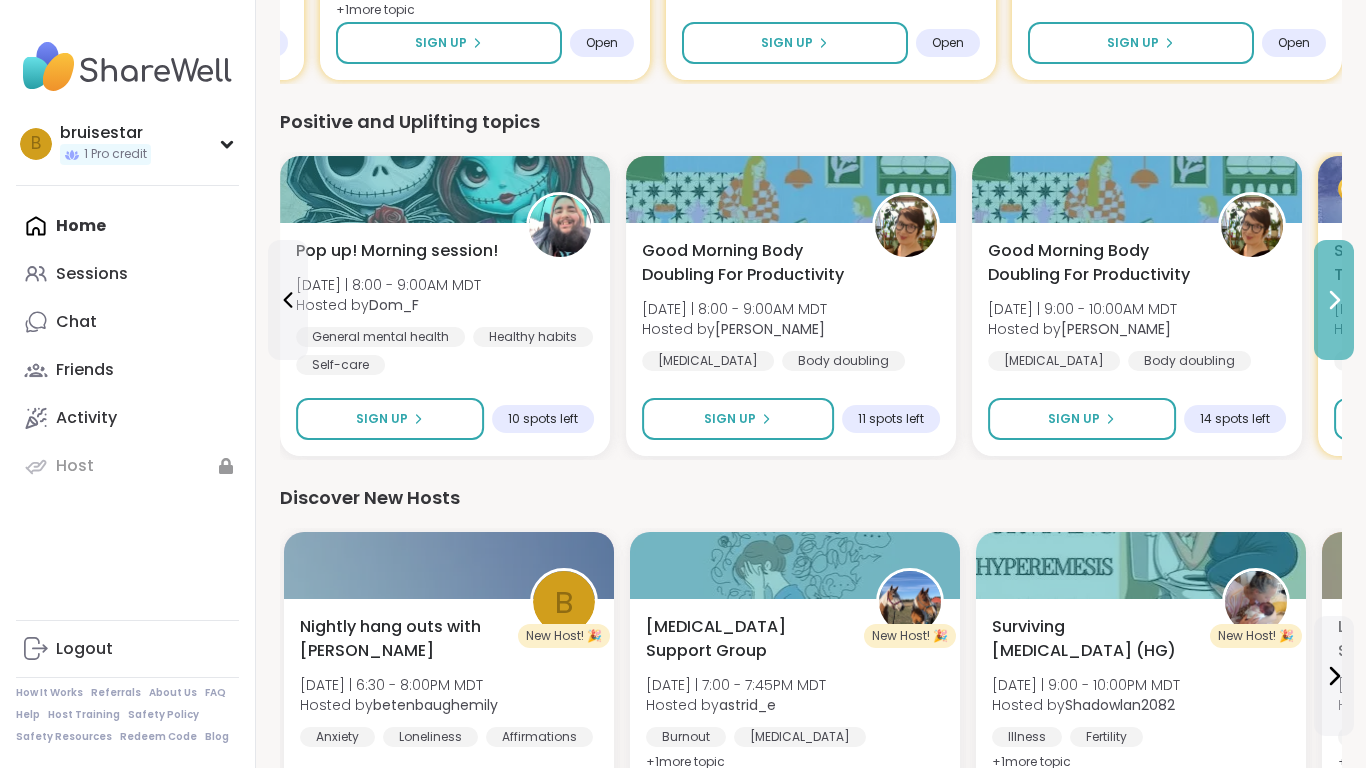 click 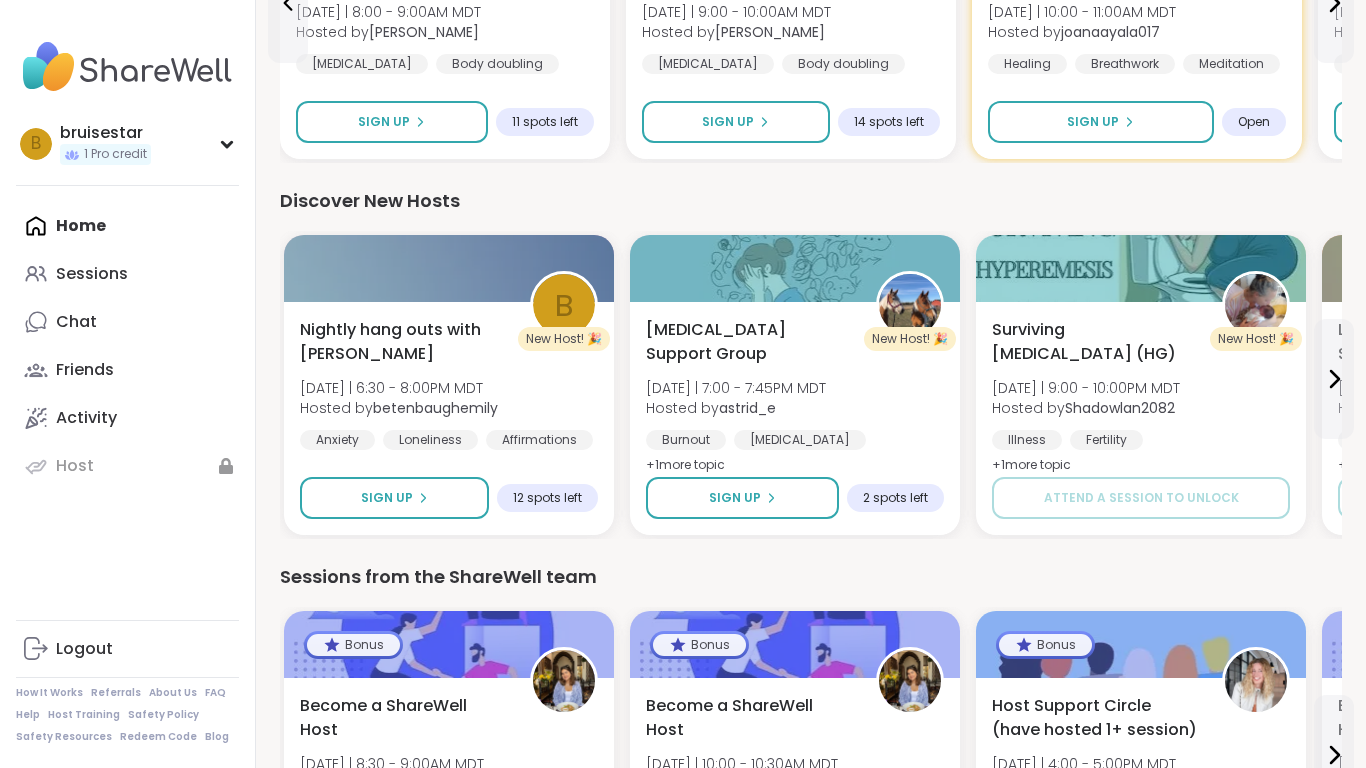 scroll, scrollTop: 1406, scrollLeft: 0, axis: vertical 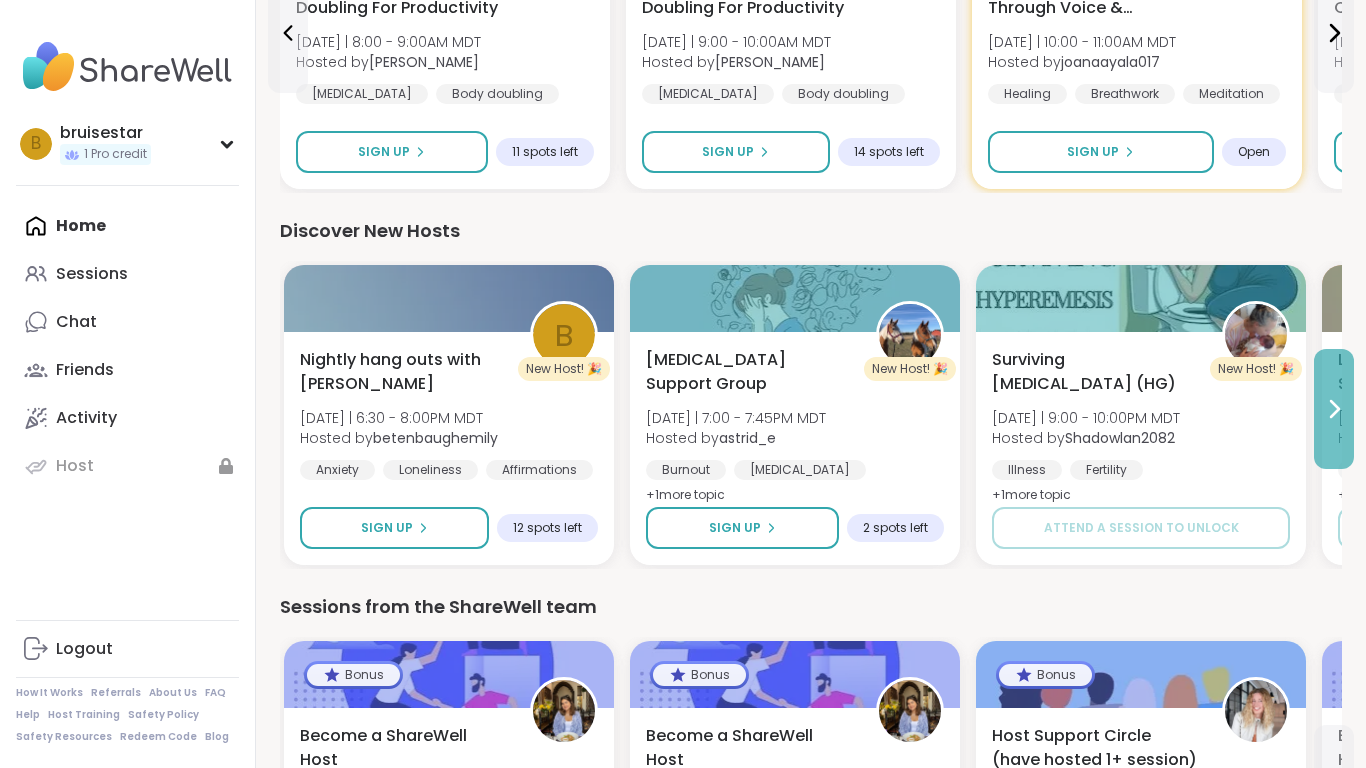 click 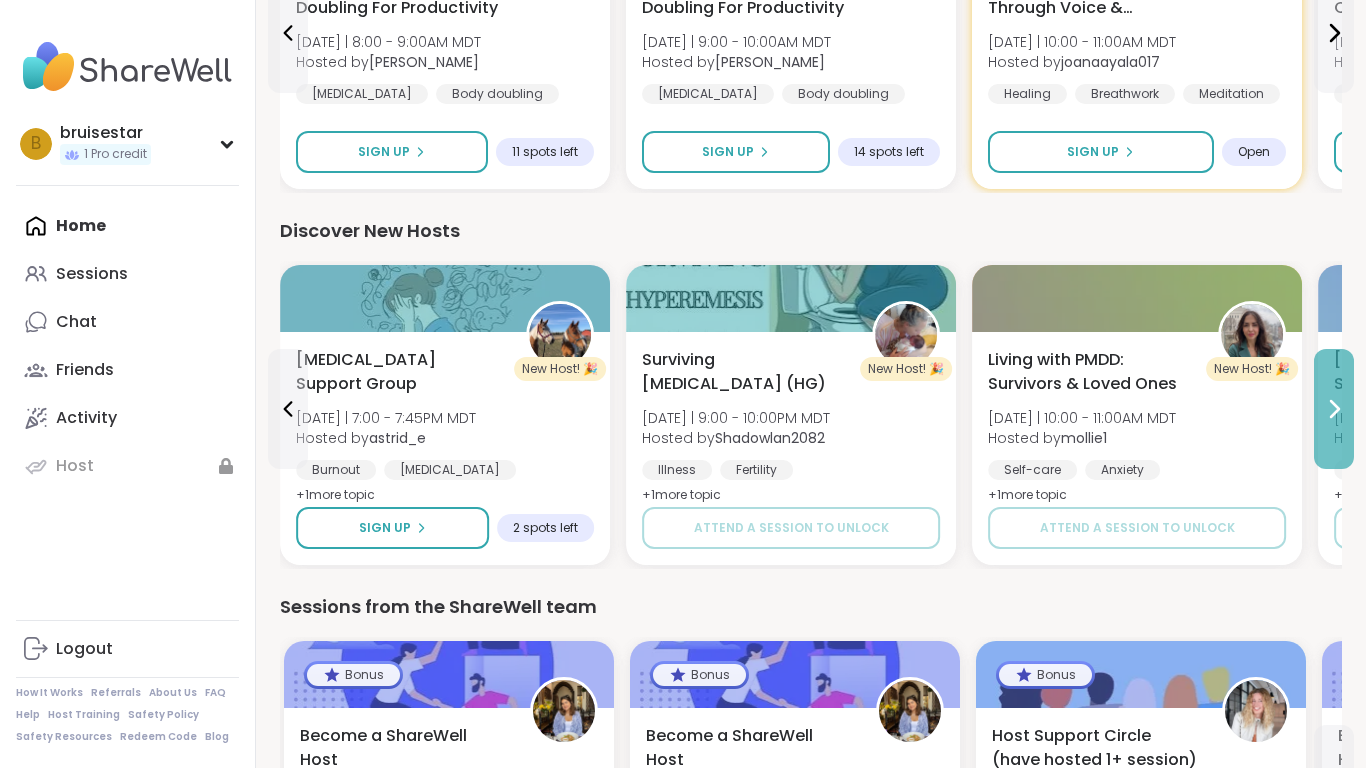 click 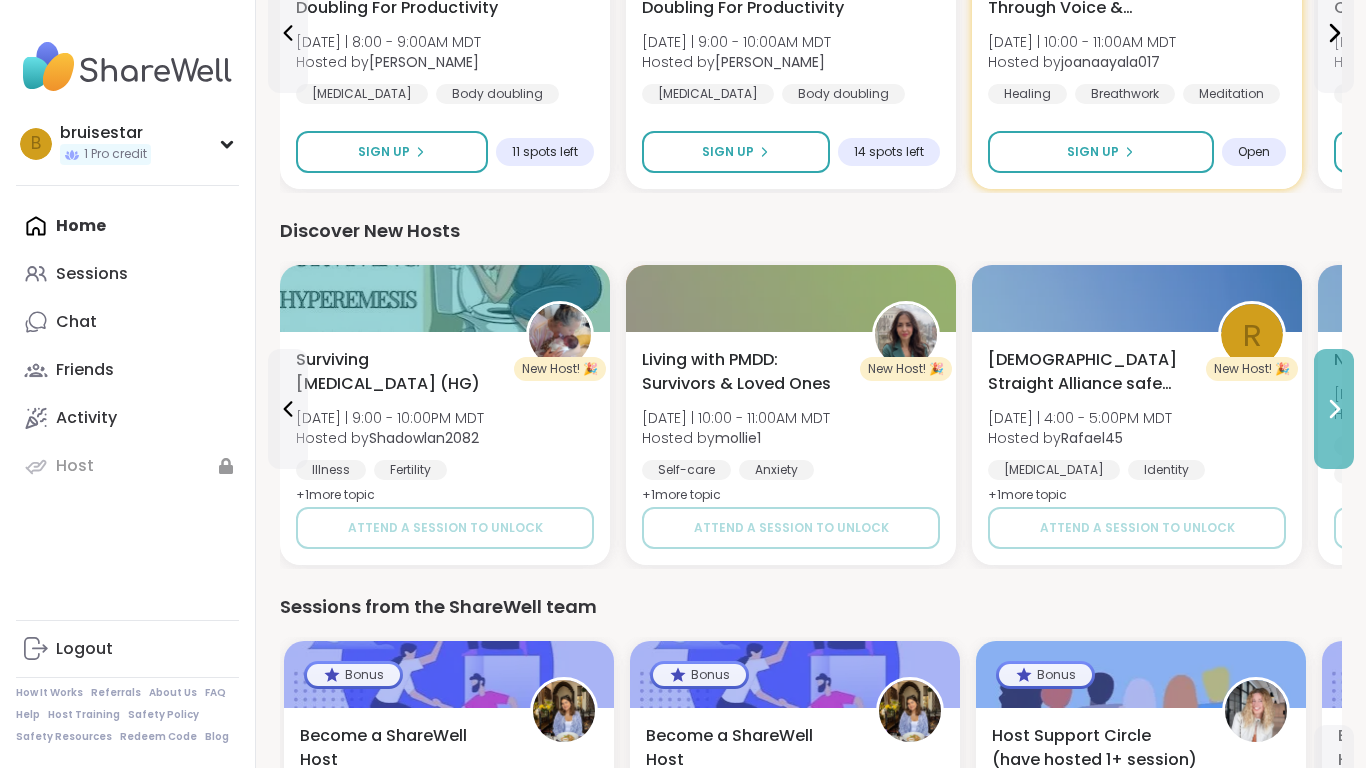 click 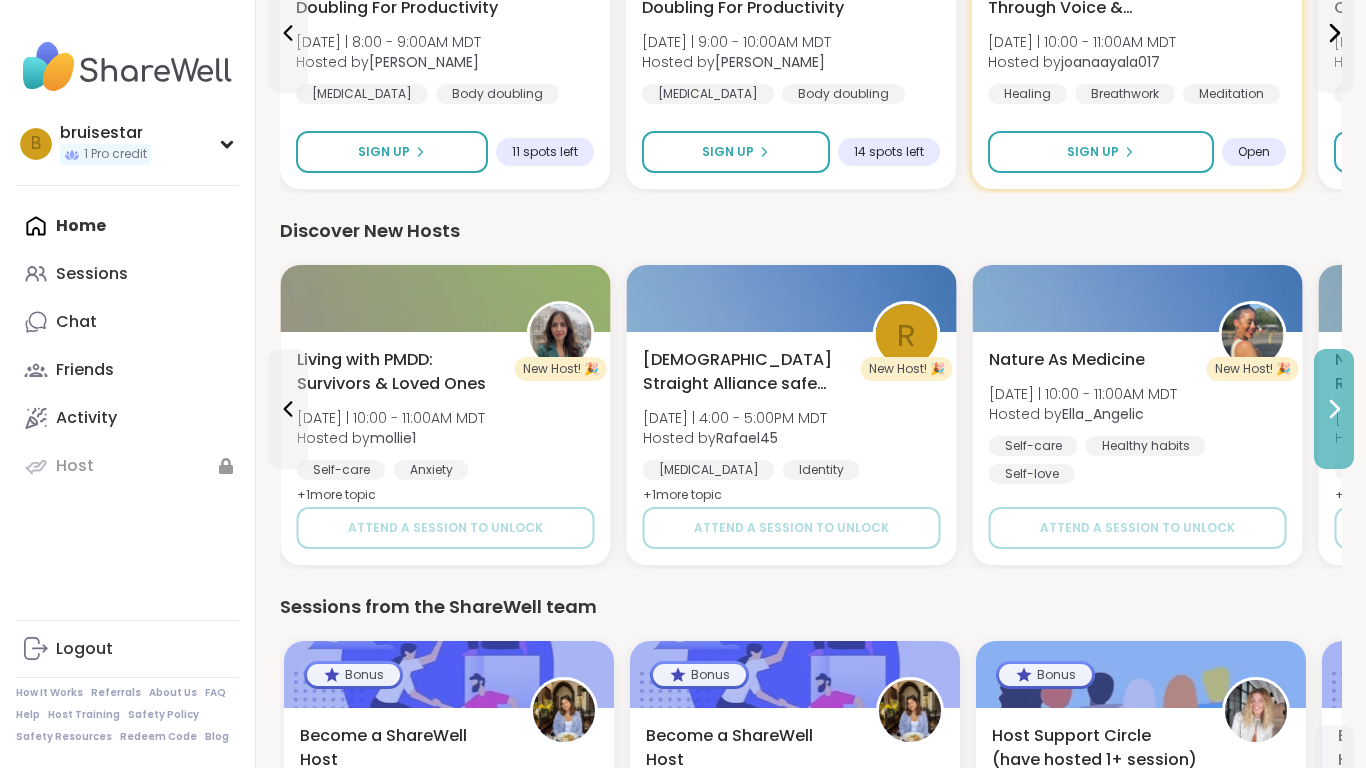click 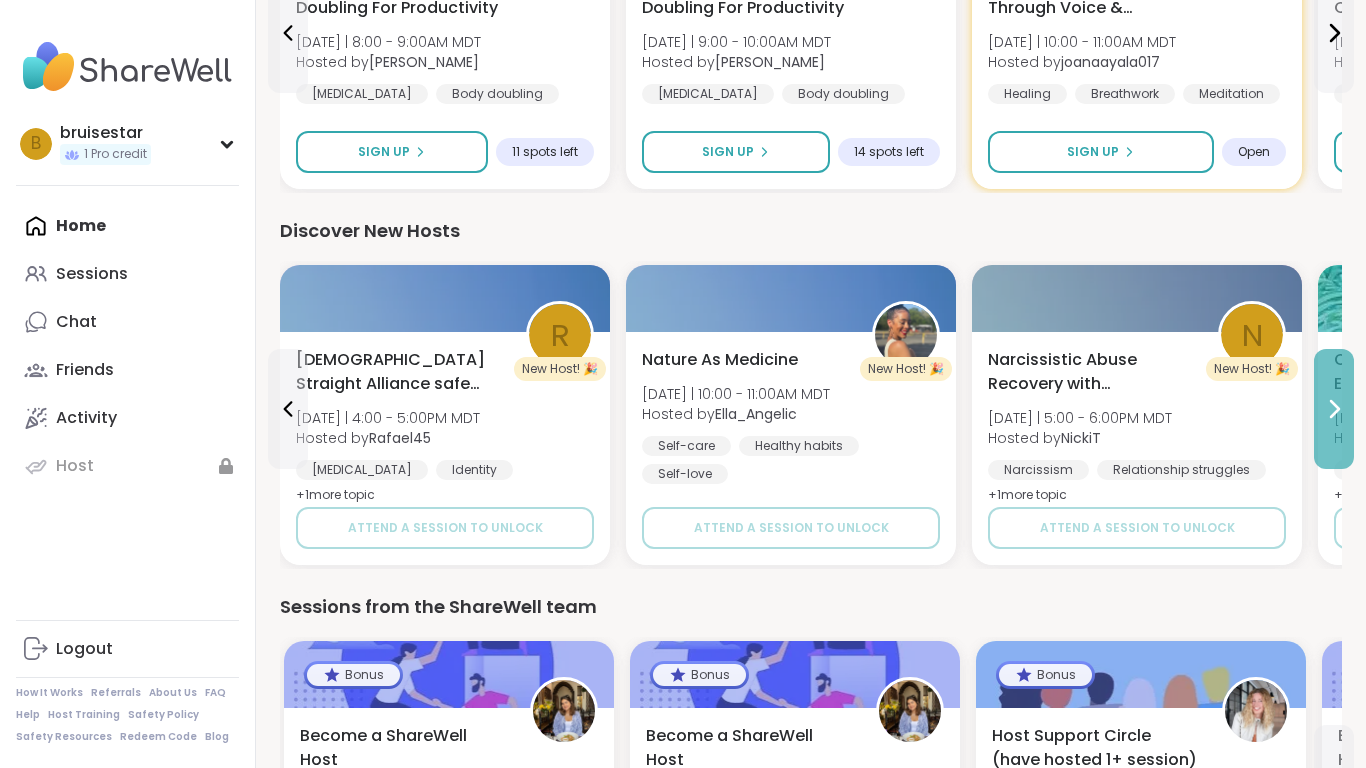 click 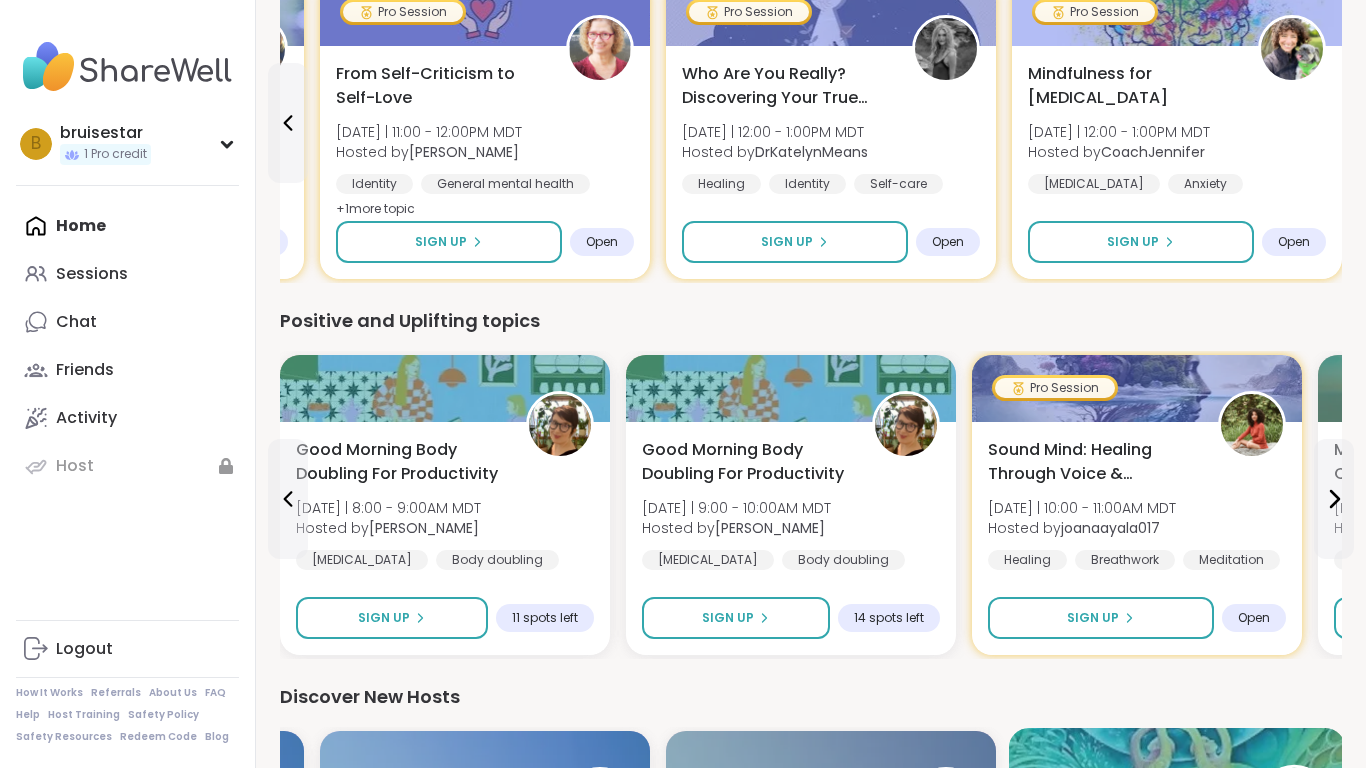 scroll, scrollTop: 937, scrollLeft: 0, axis: vertical 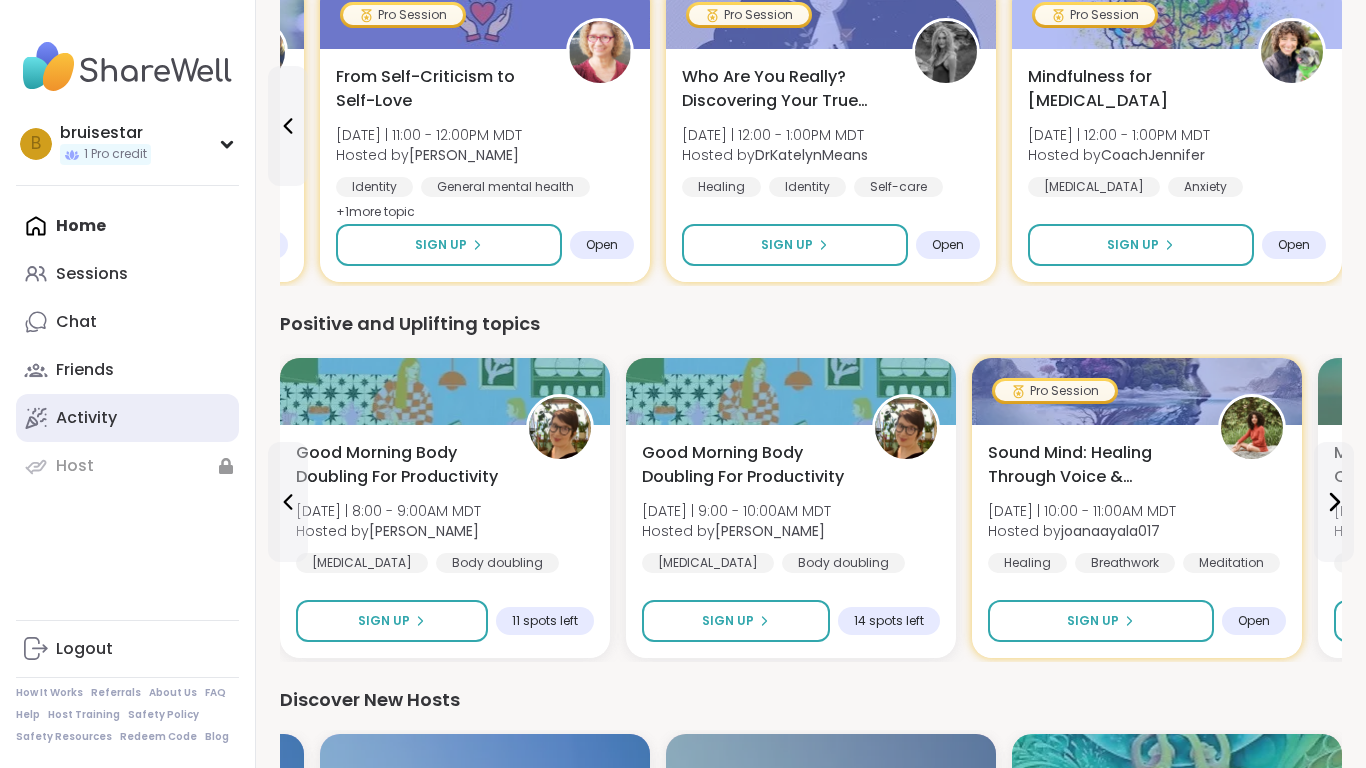 click on "Activity" at bounding box center (127, 418) 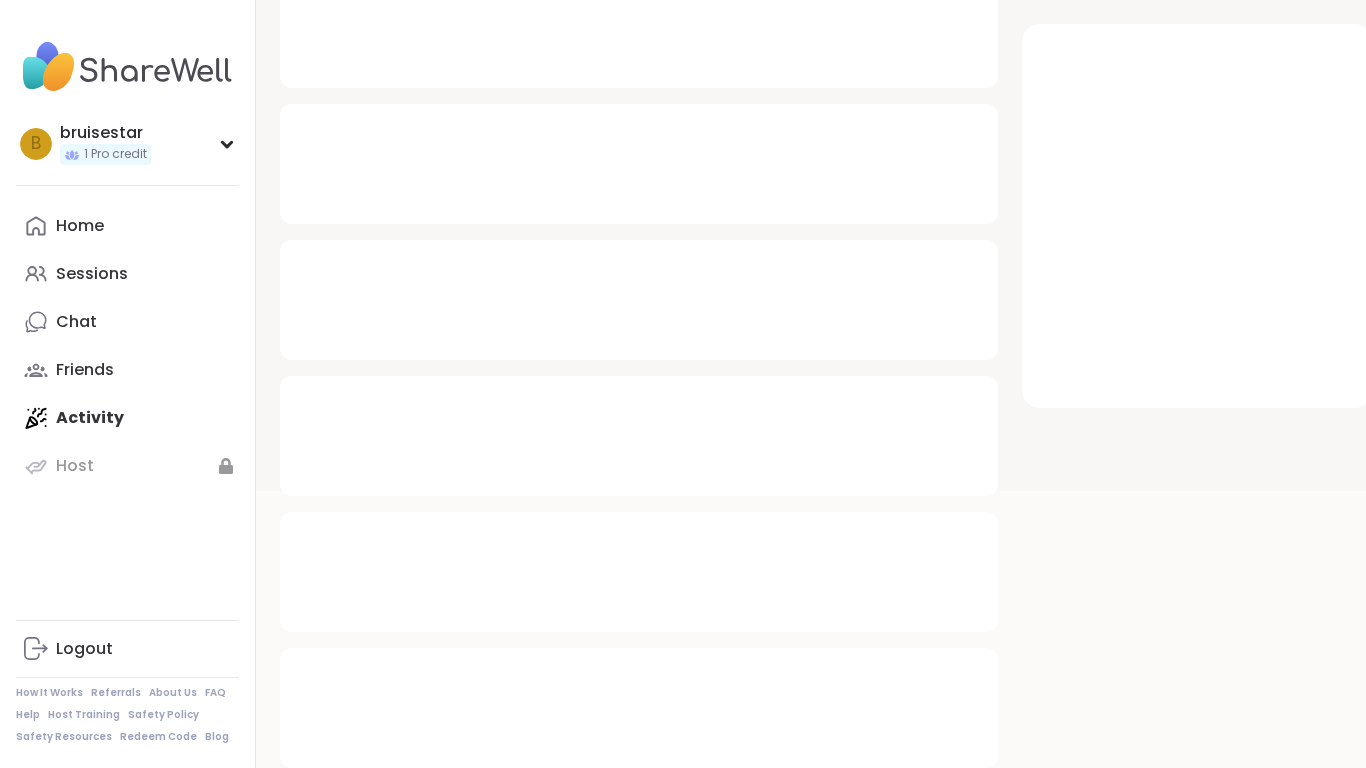 scroll, scrollTop: 0, scrollLeft: 0, axis: both 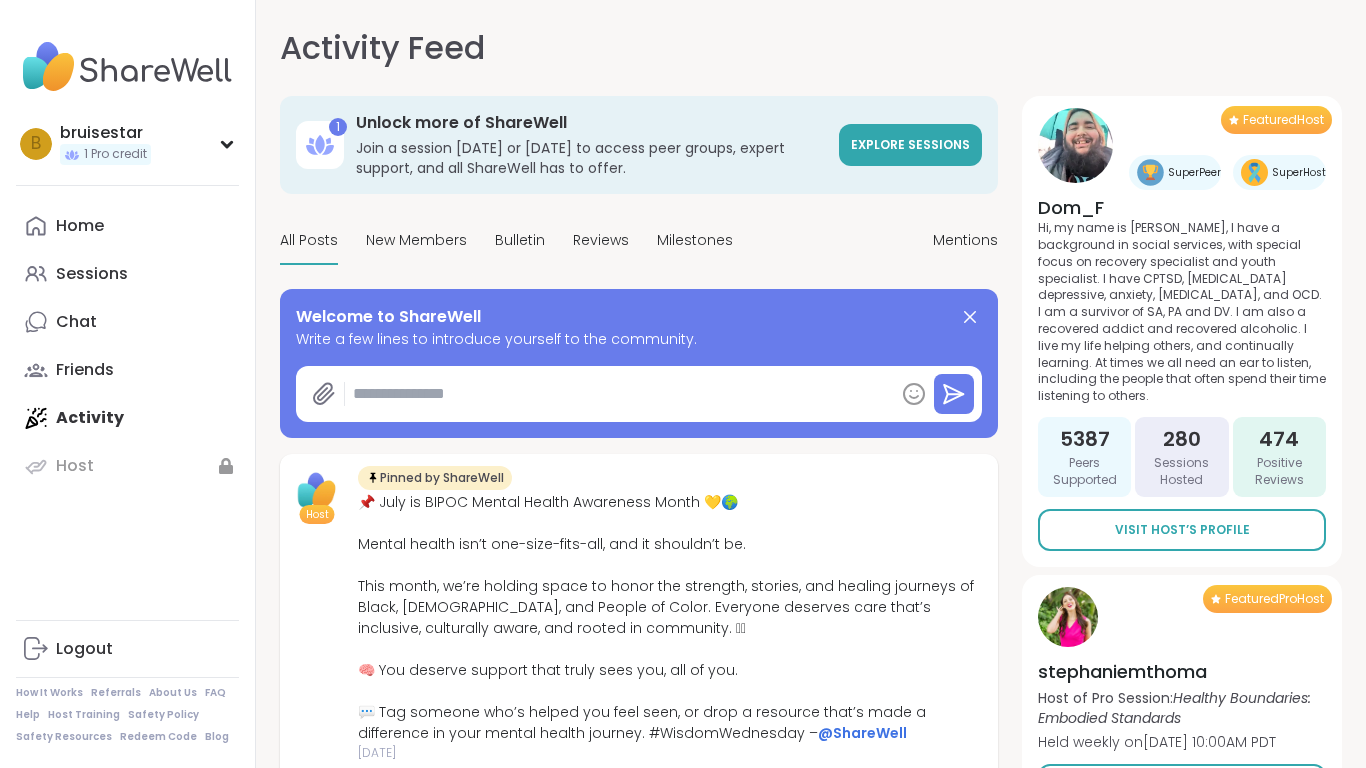 type on "*" 